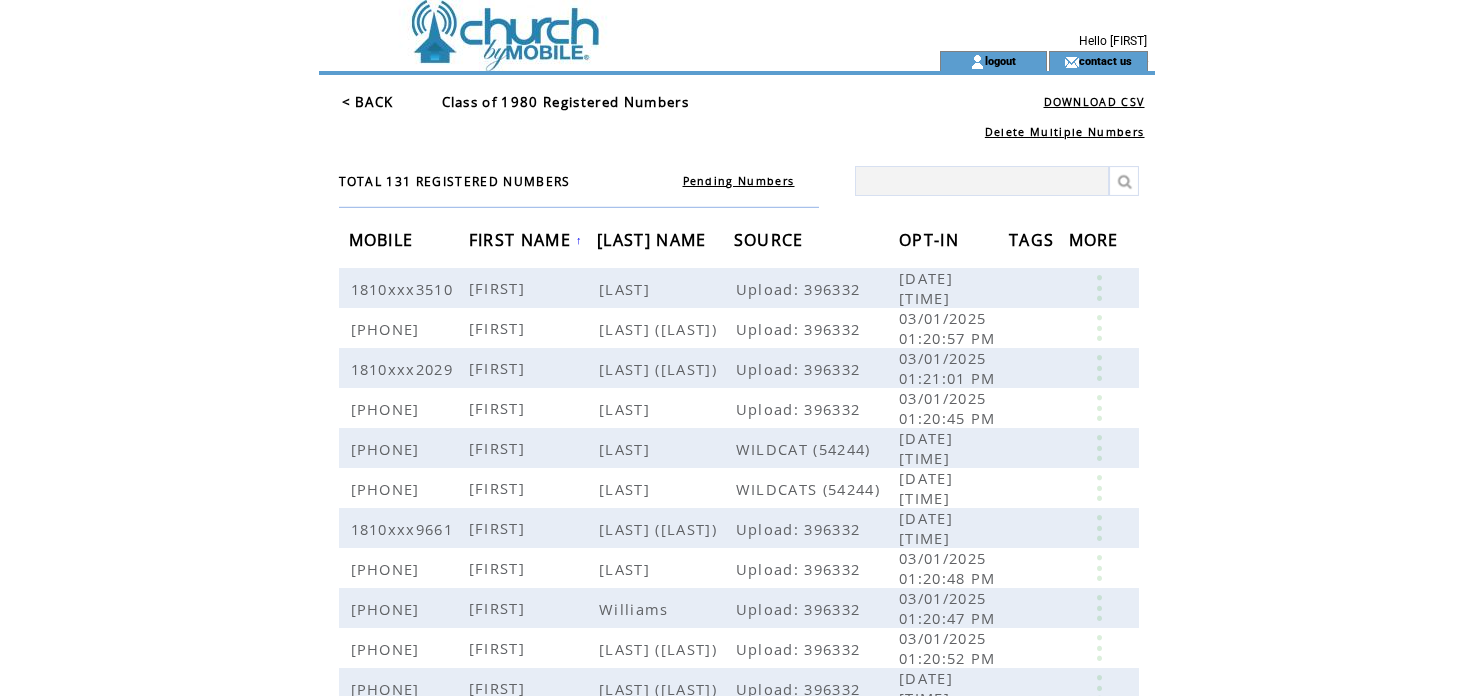 scroll, scrollTop: 0, scrollLeft: 0, axis: both 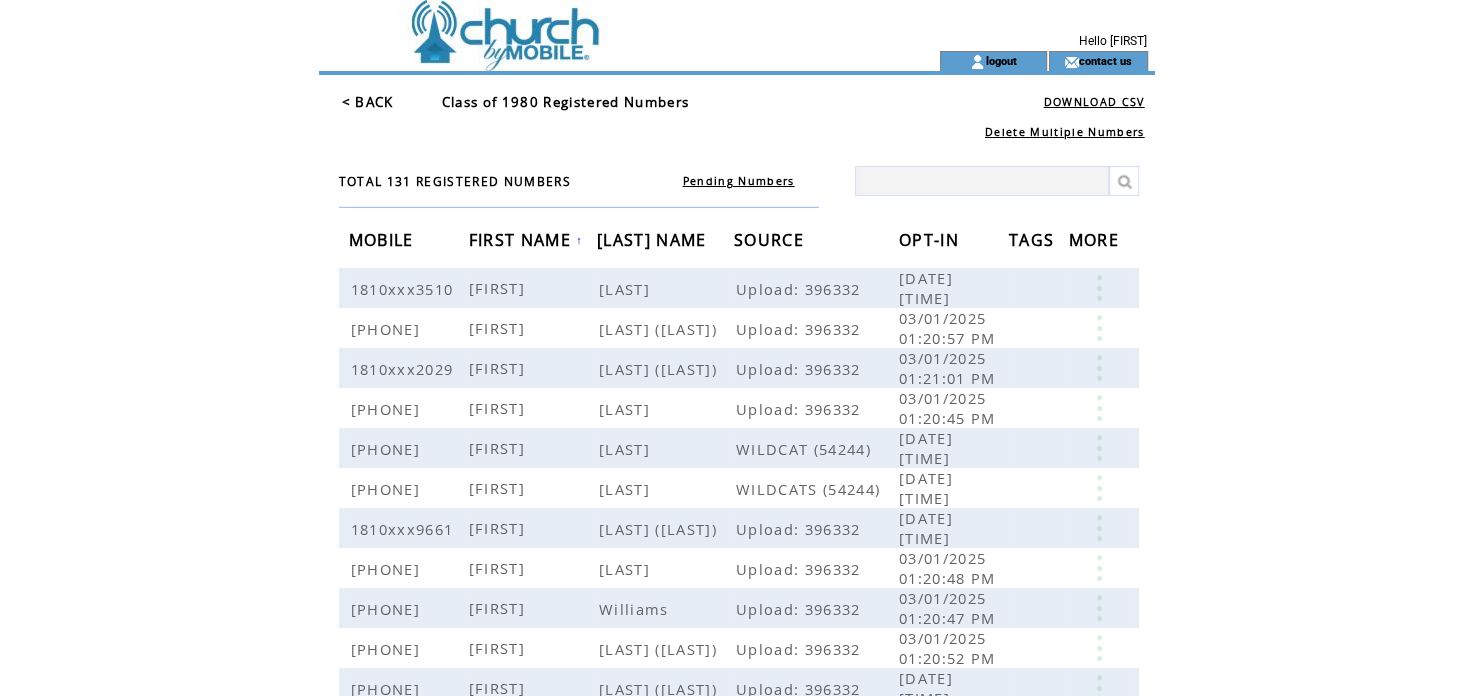 click on "LAST NAME" at bounding box center [654, 242] 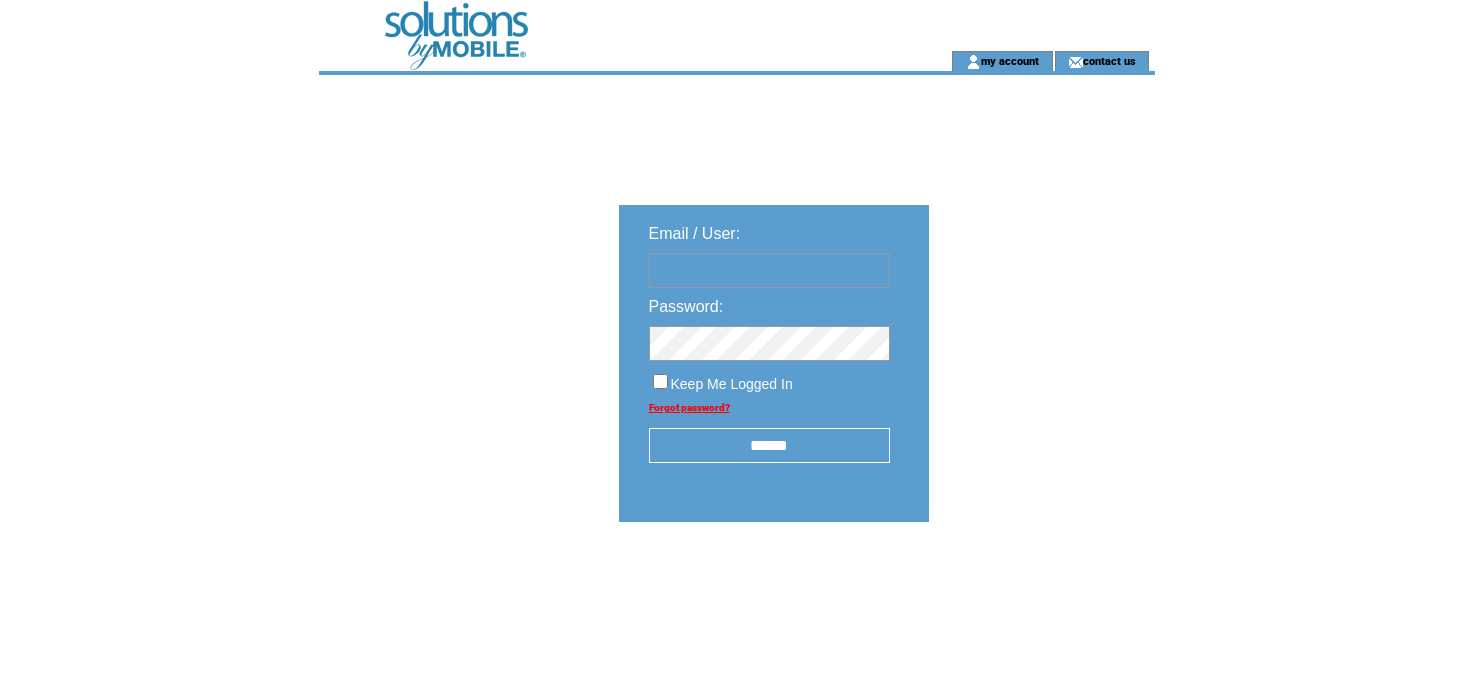 scroll, scrollTop: 0, scrollLeft: 0, axis: both 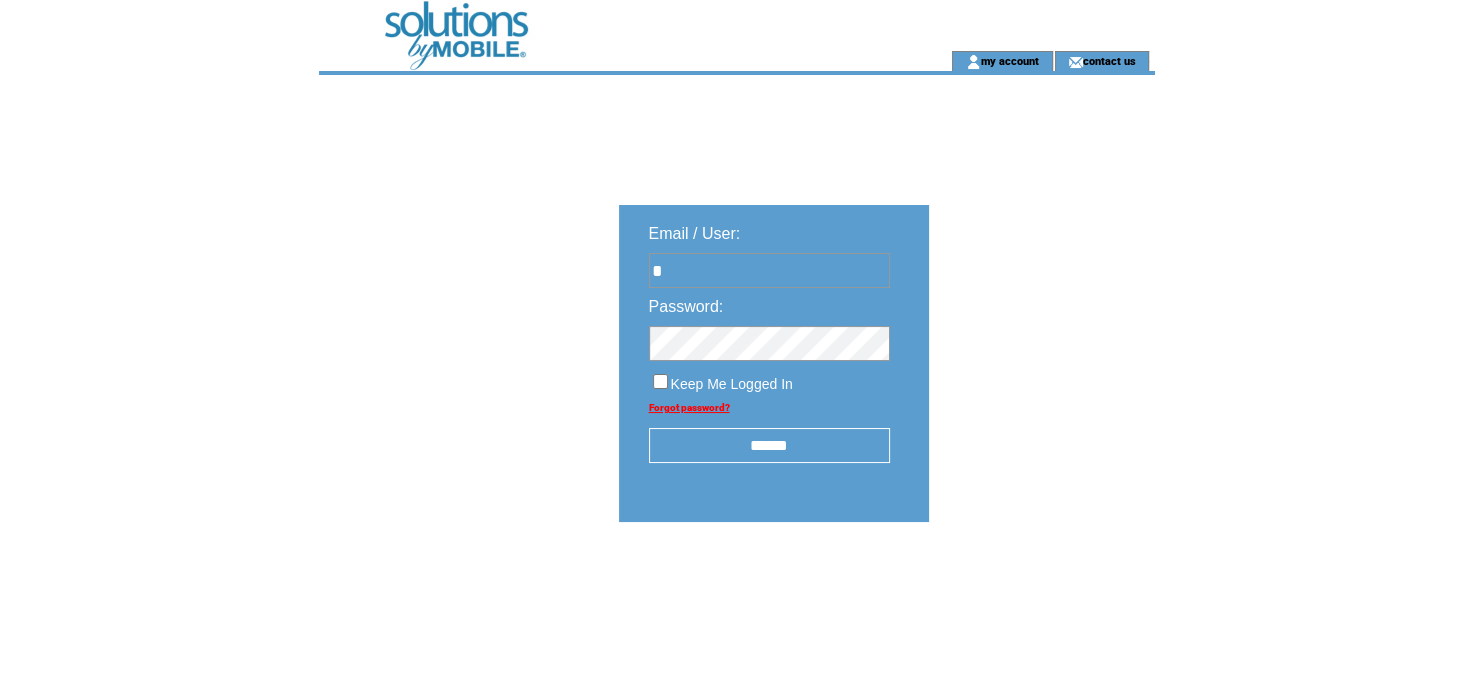 type on "**********" 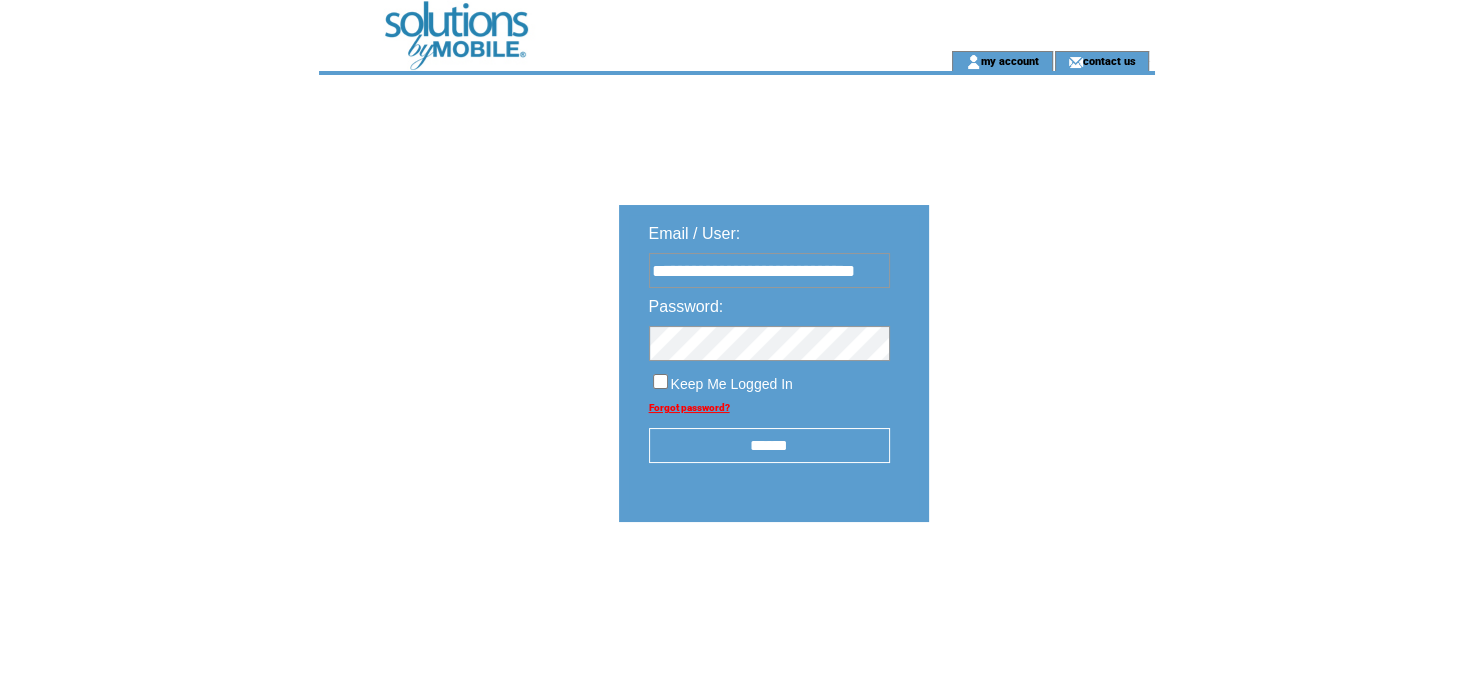 click on "******" at bounding box center [769, 445] 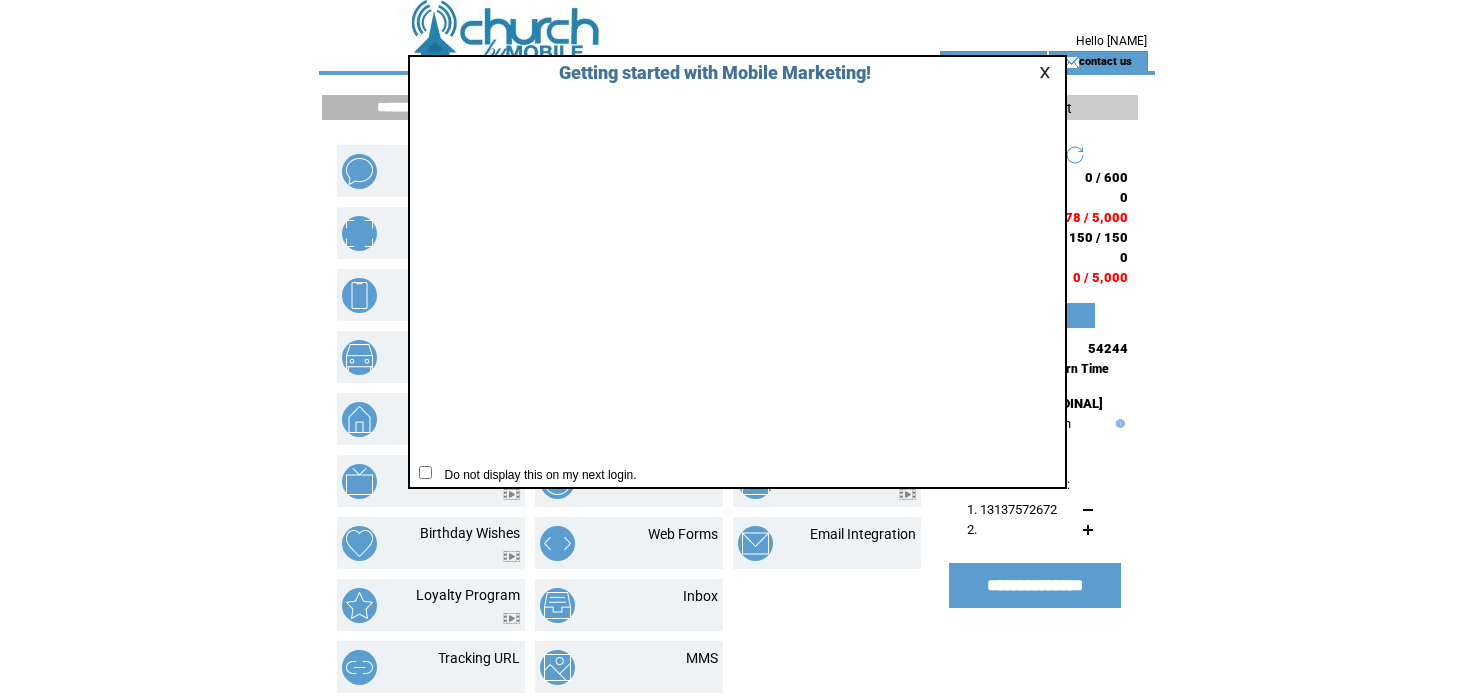 scroll, scrollTop: 0, scrollLeft: 0, axis: both 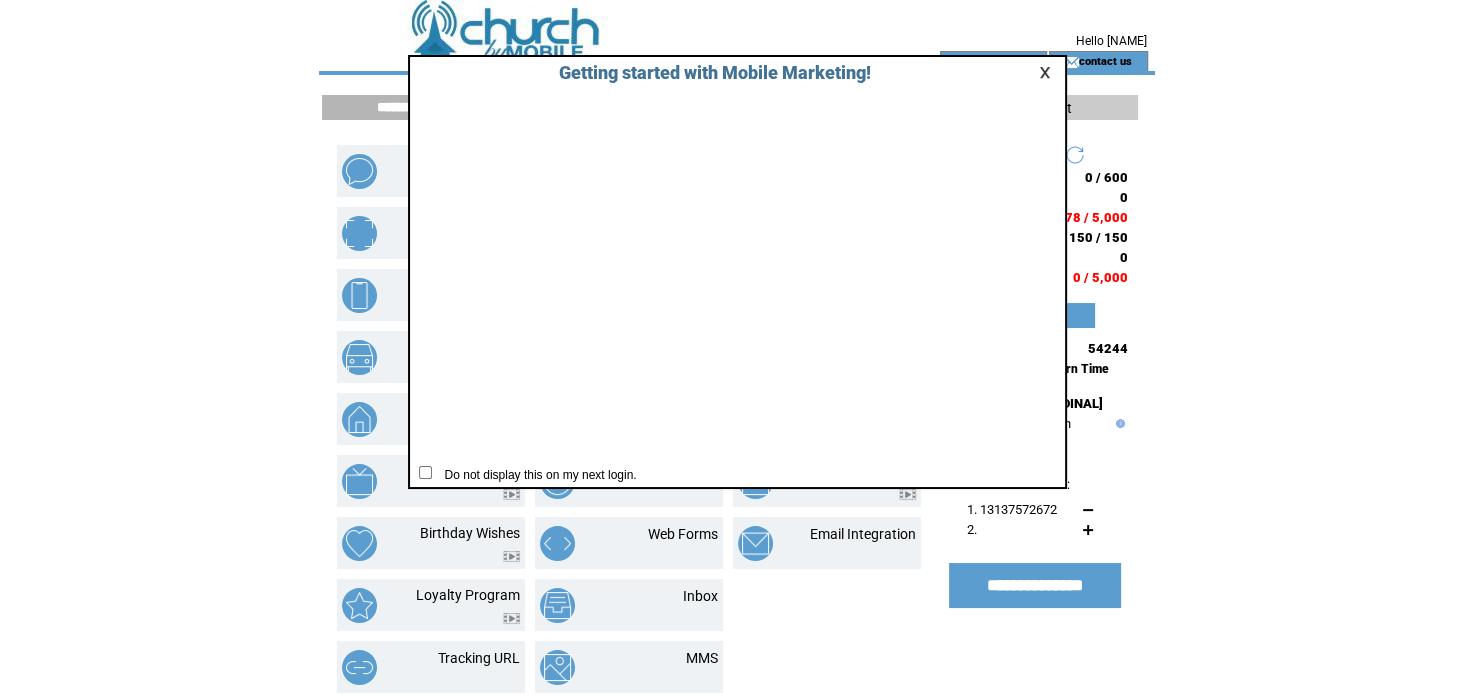 click at bounding box center (1048, 72) 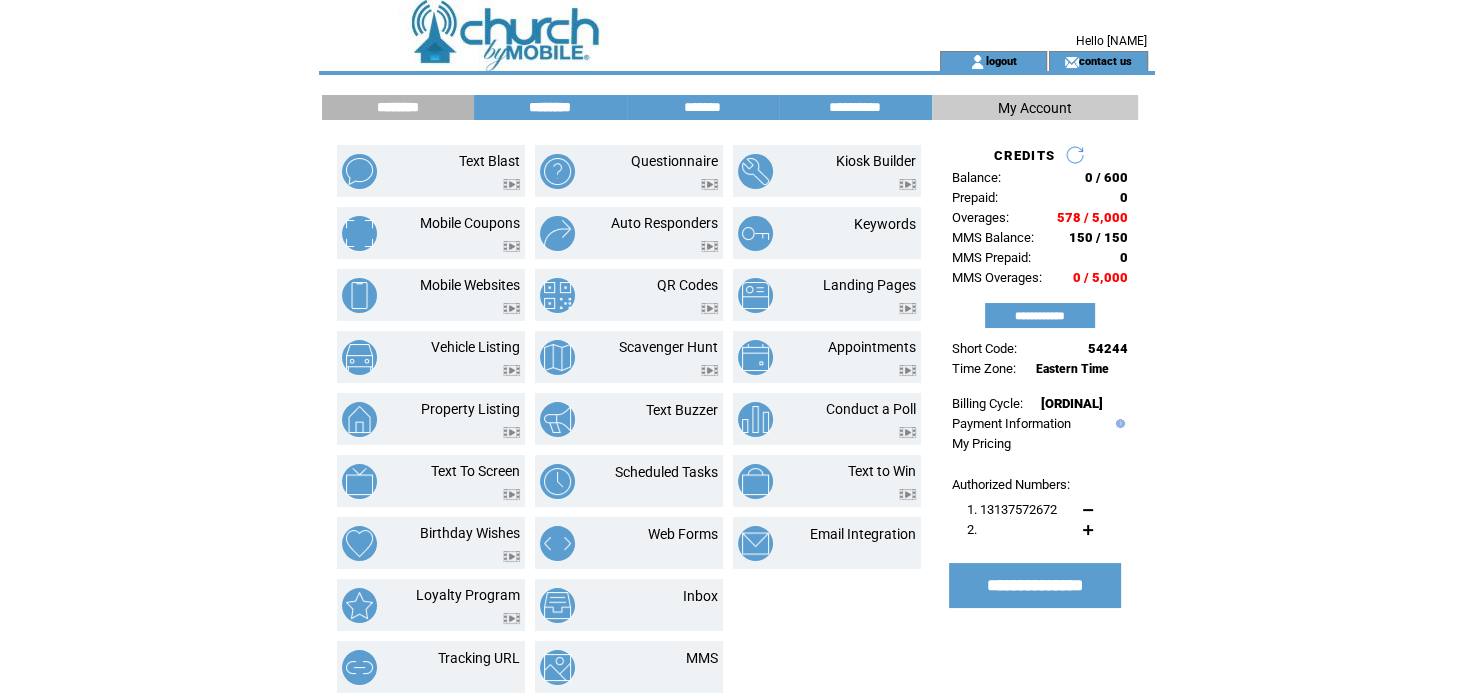 click on "********" at bounding box center (550, 107) 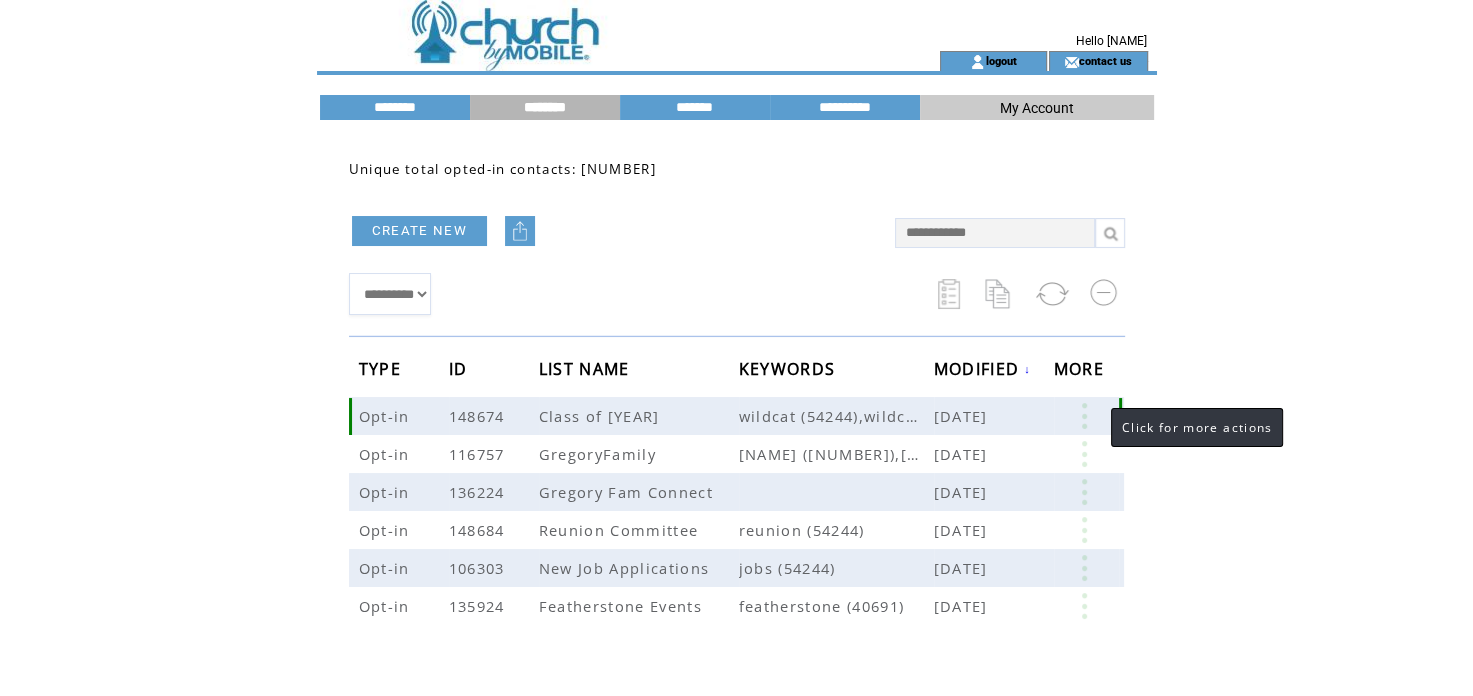 click at bounding box center [1084, 416] 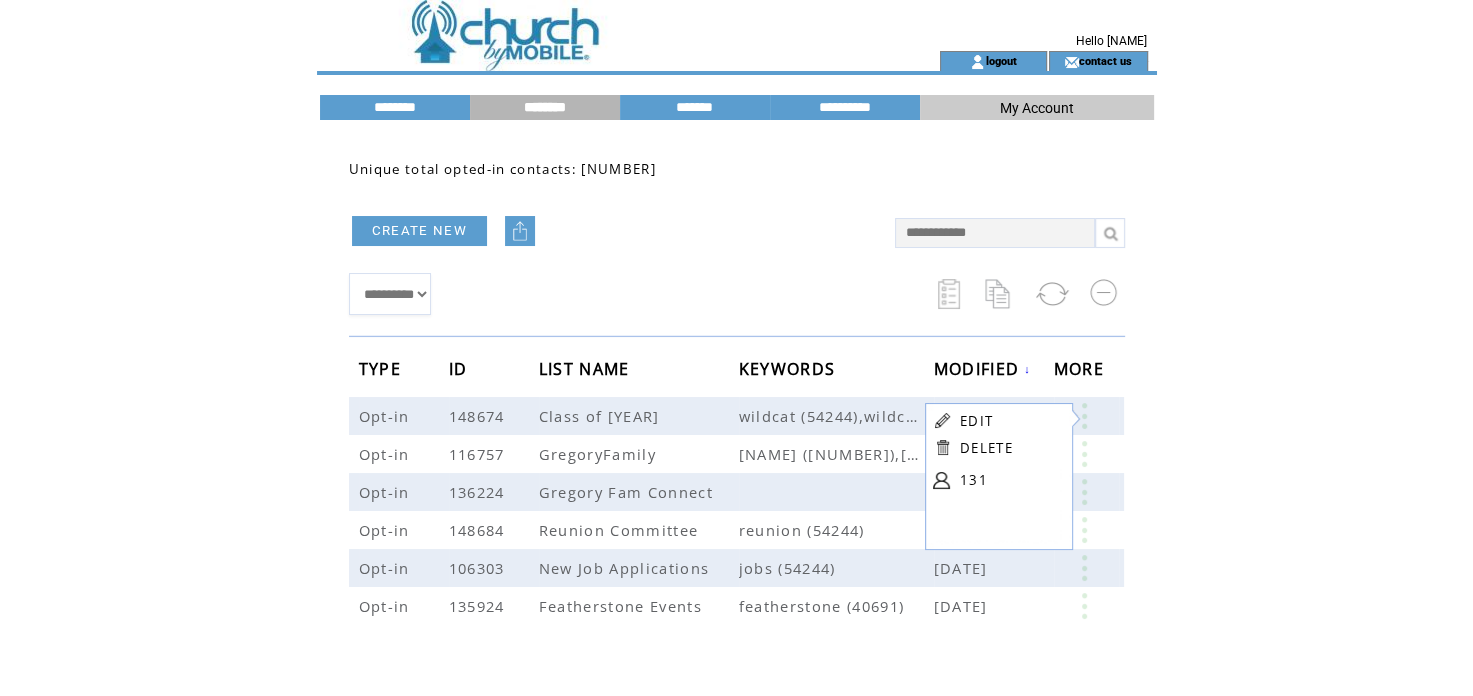 click on "131" at bounding box center [1010, 480] 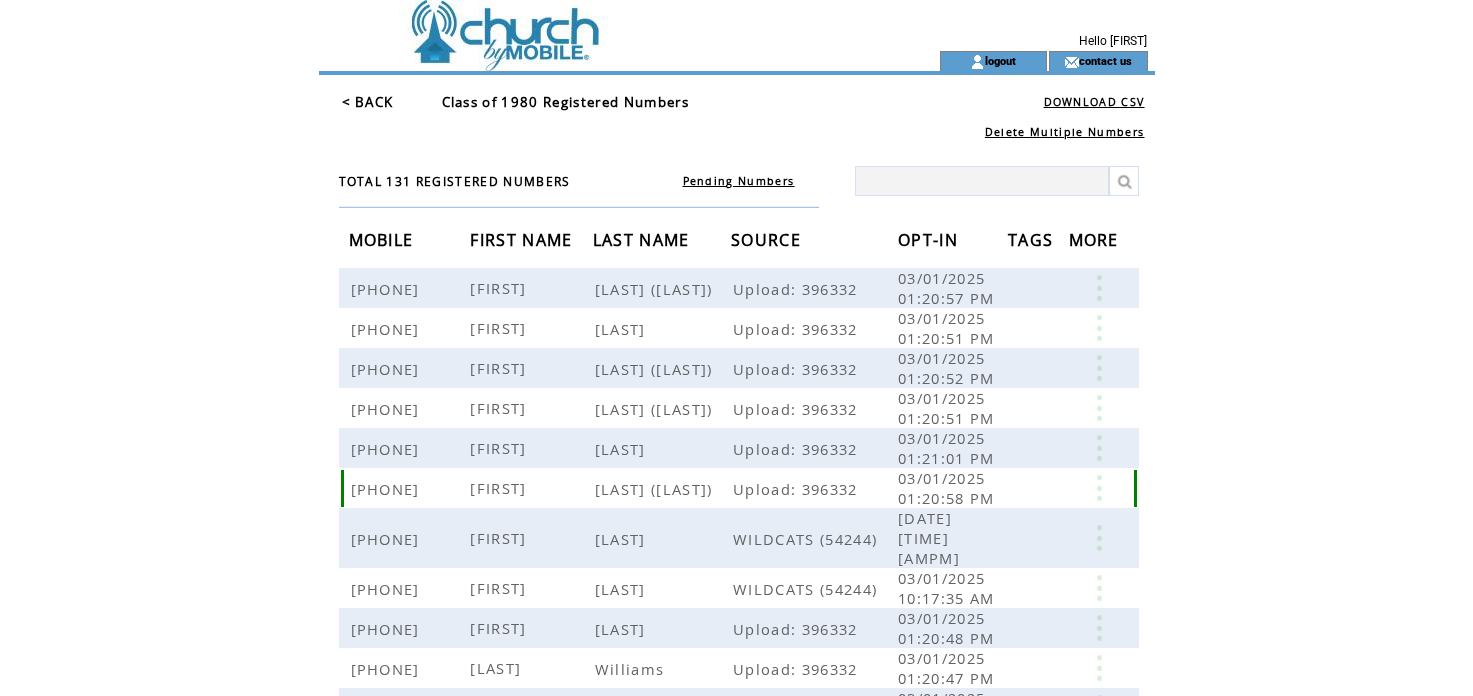 scroll, scrollTop: 0, scrollLeft: 0, axis: both 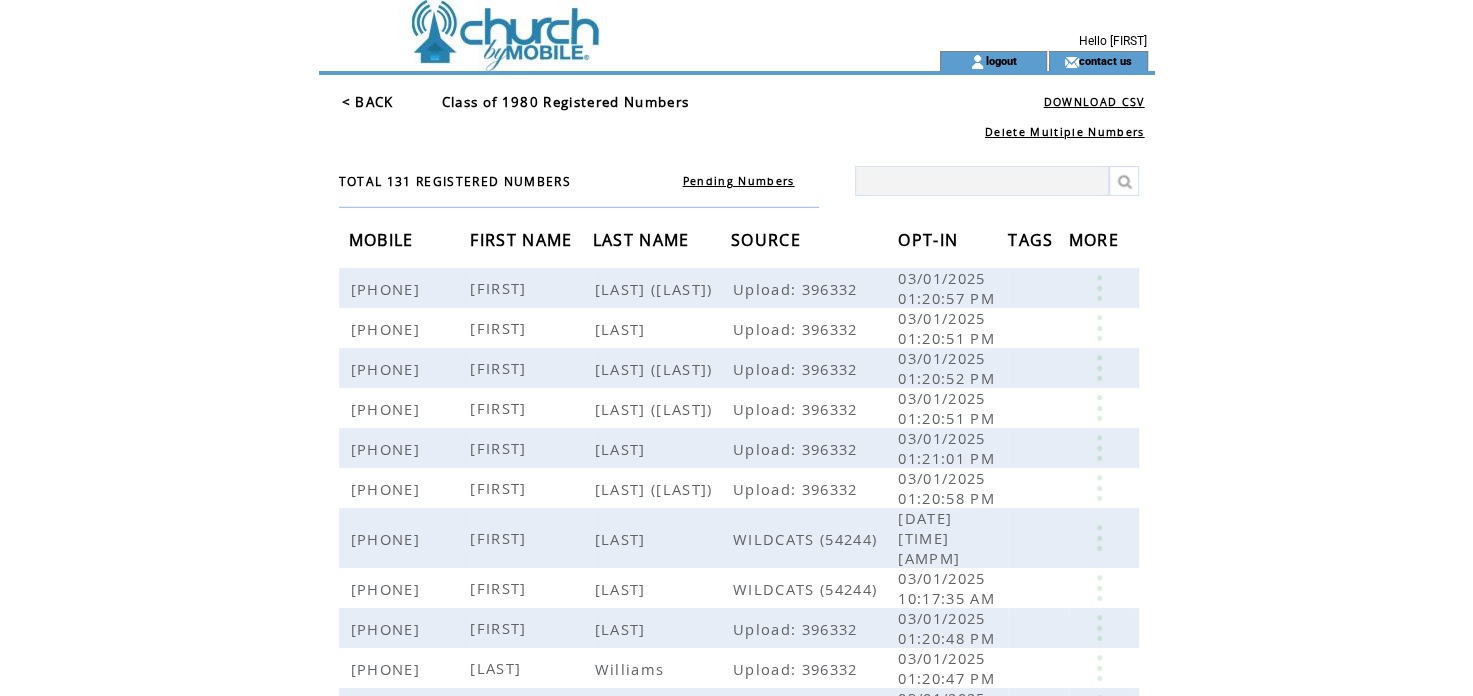 click on "LAST NAME" at bounding box center (644, 242) 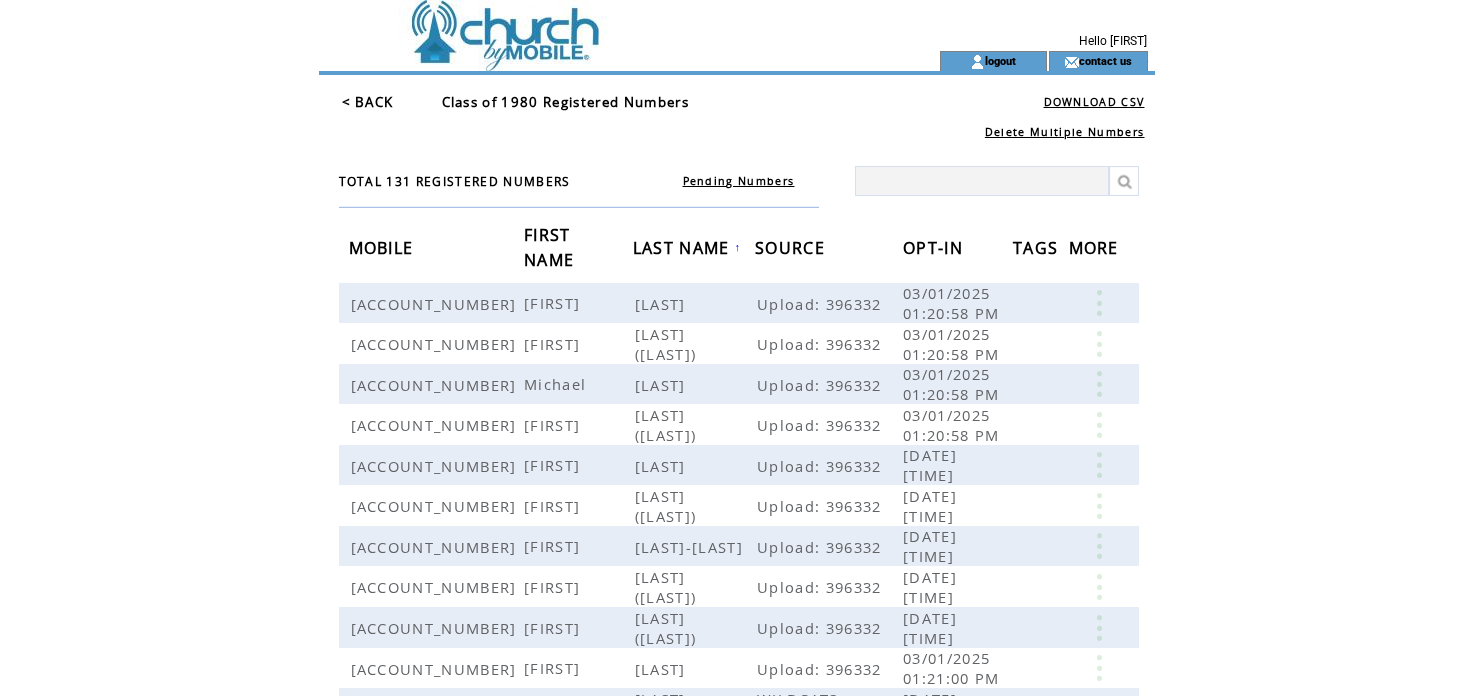 scroll, scrollTop: 0, scrollLeft: 0, axis: both 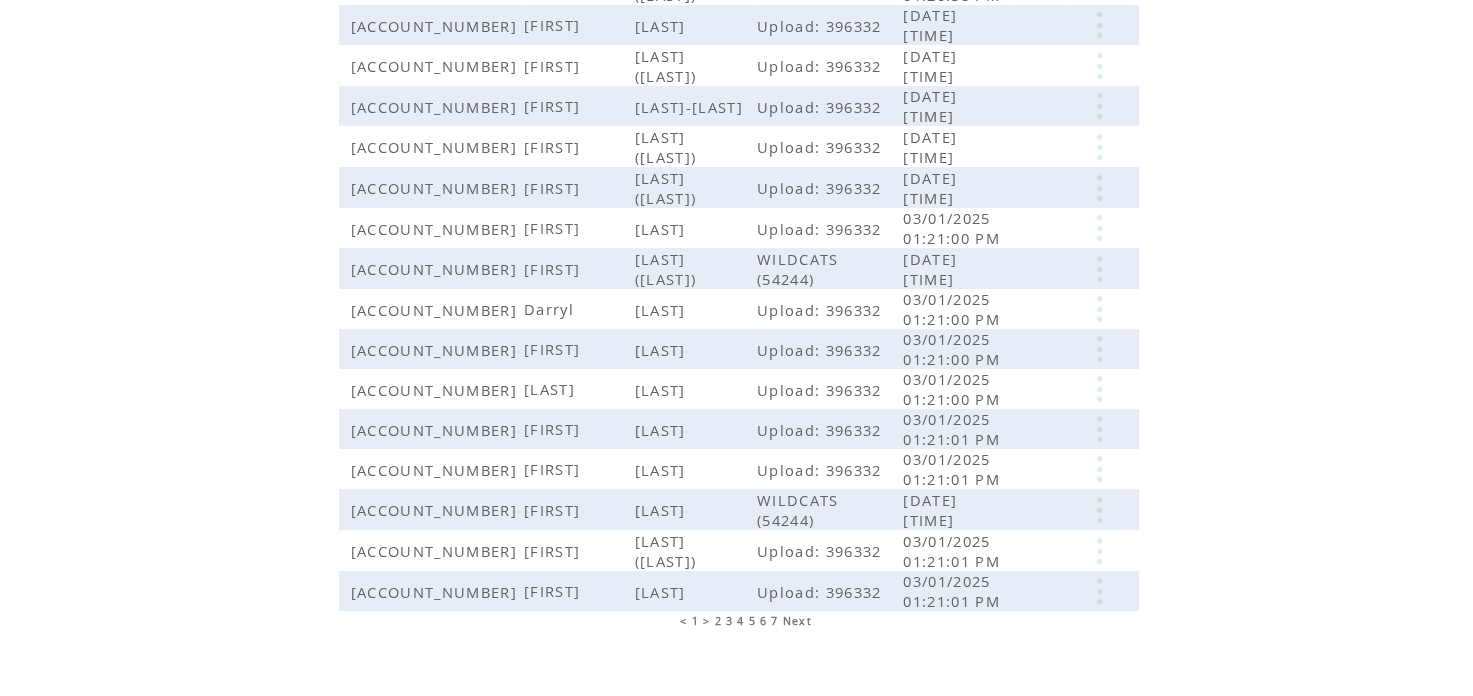 click on "2" at bounding box center [718, 621] 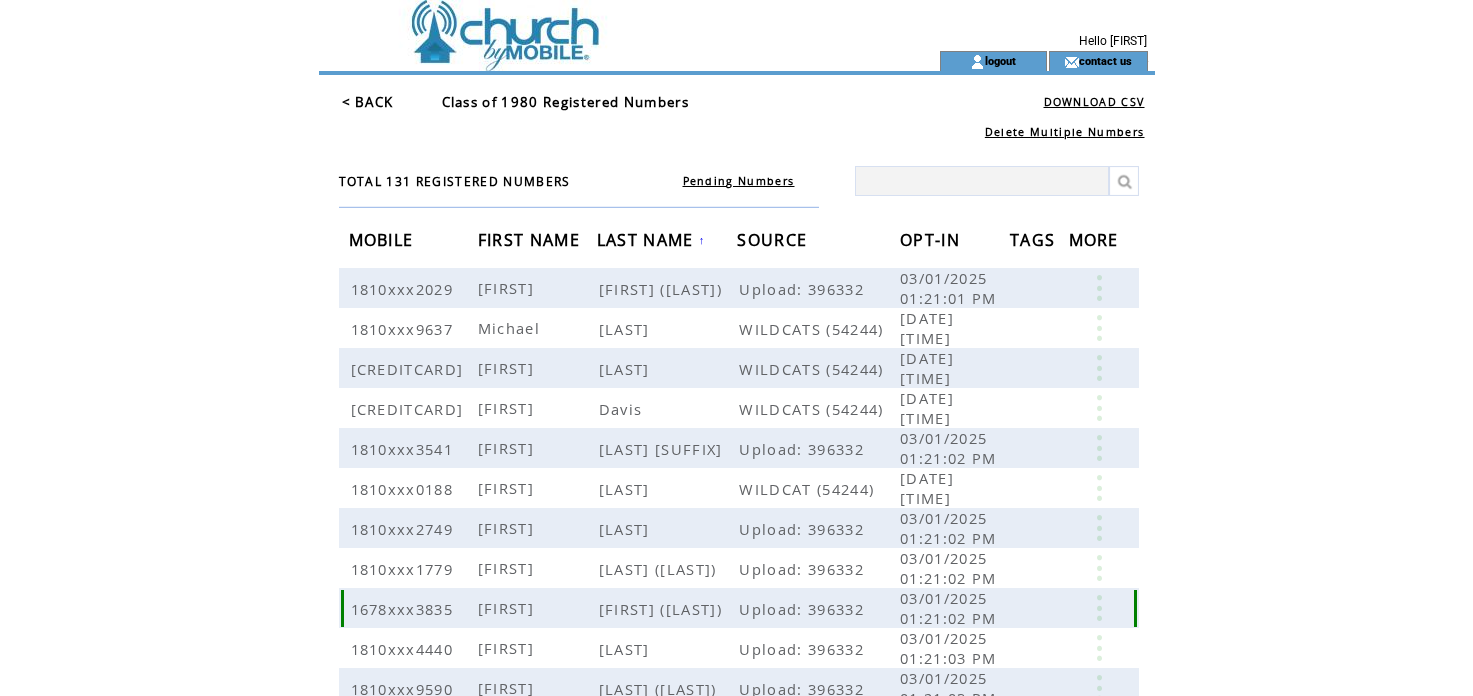scroll, scrollTop: 0, scrollLeft: 0, axis: both 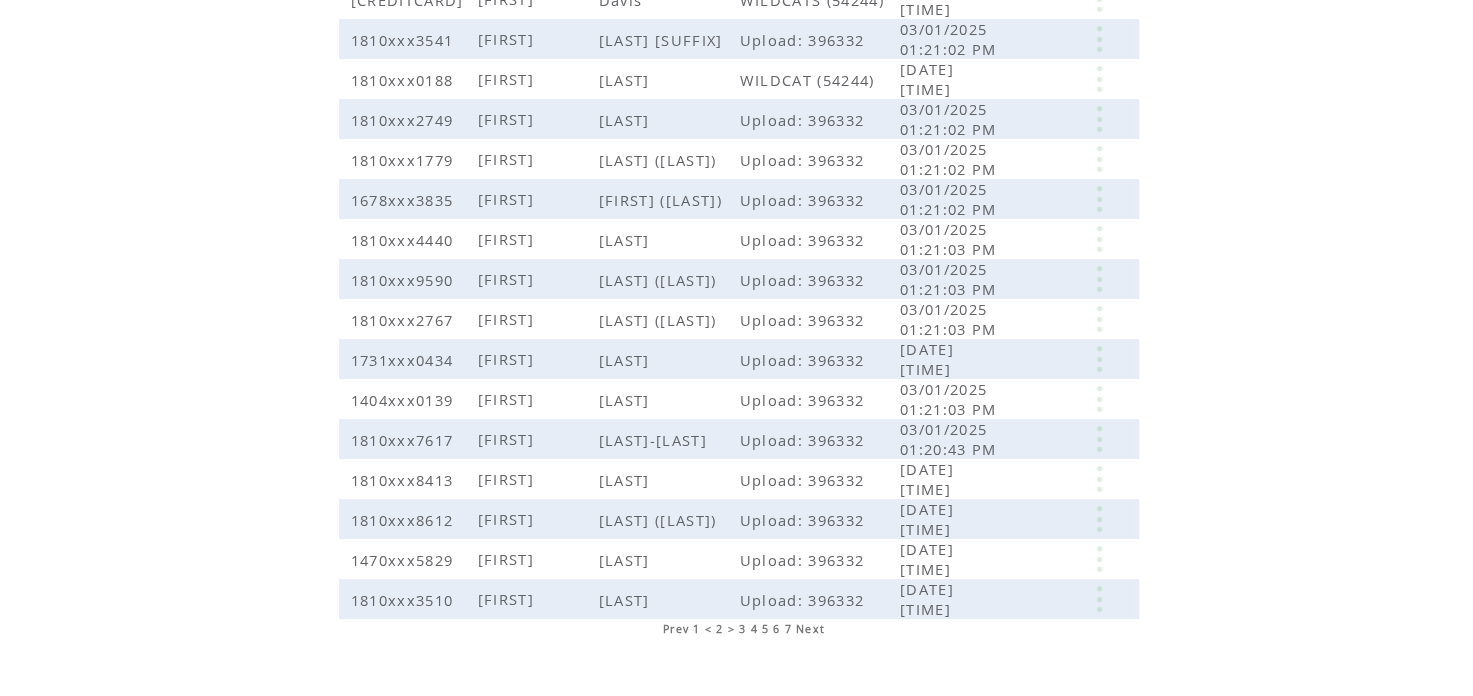 click on "3" at bounding box center [742, 629] 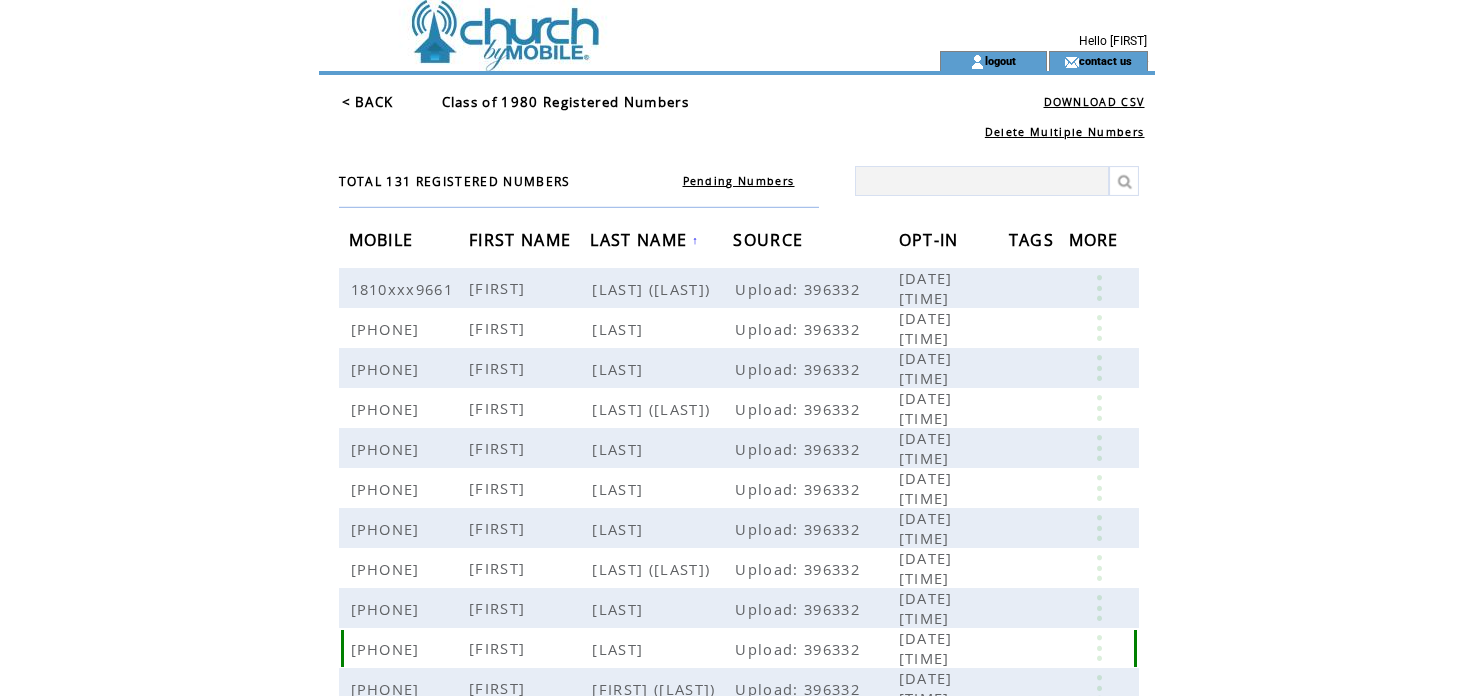 scroll, scrollTop: 0, scrollLeft: 0, axis: both 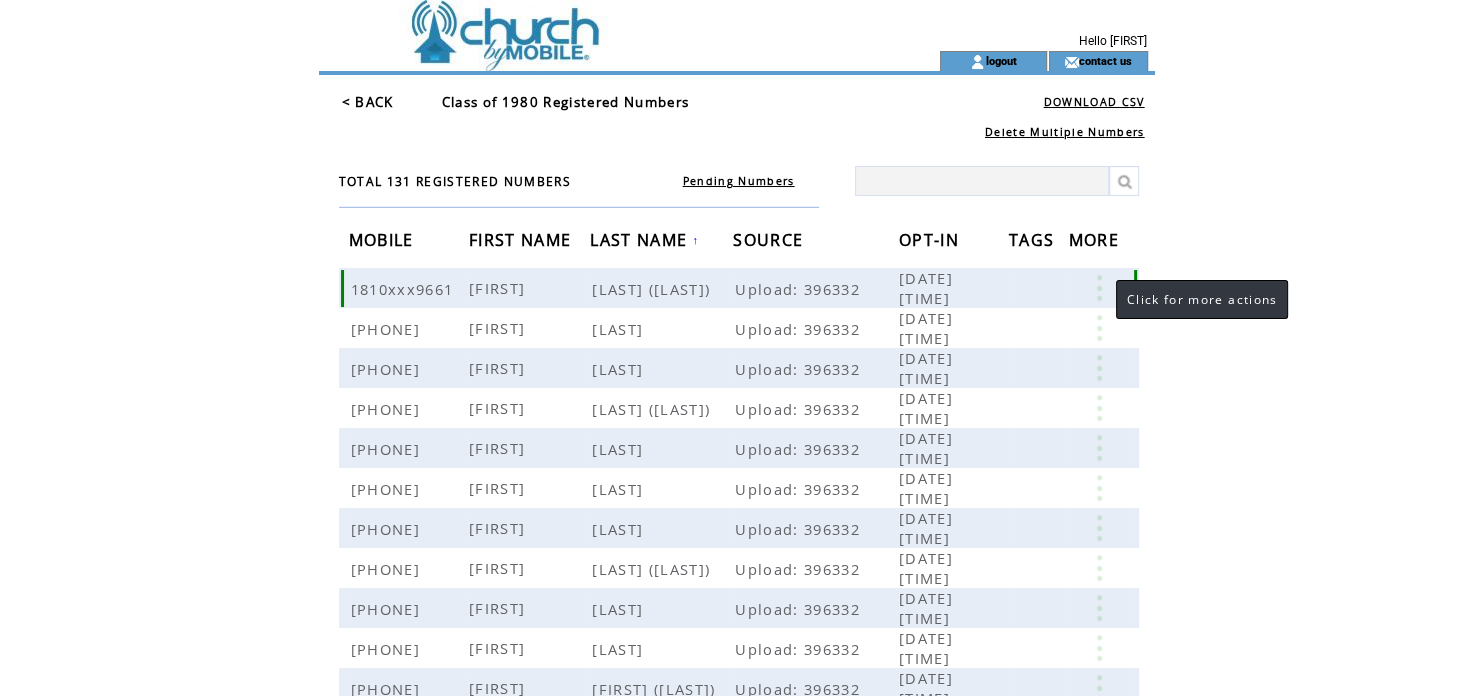 click at bounding box center (1099, 288) 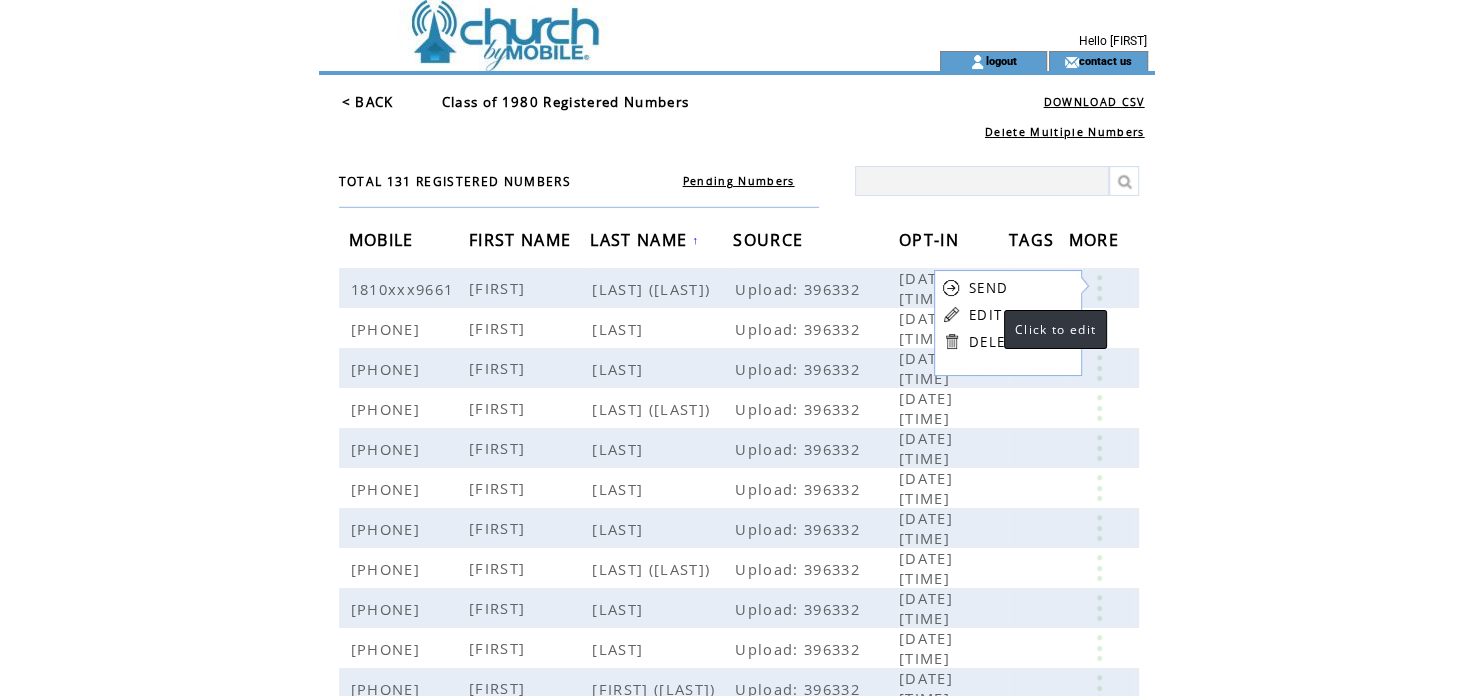 click on "EDIT" at bounding box center [985, 315] 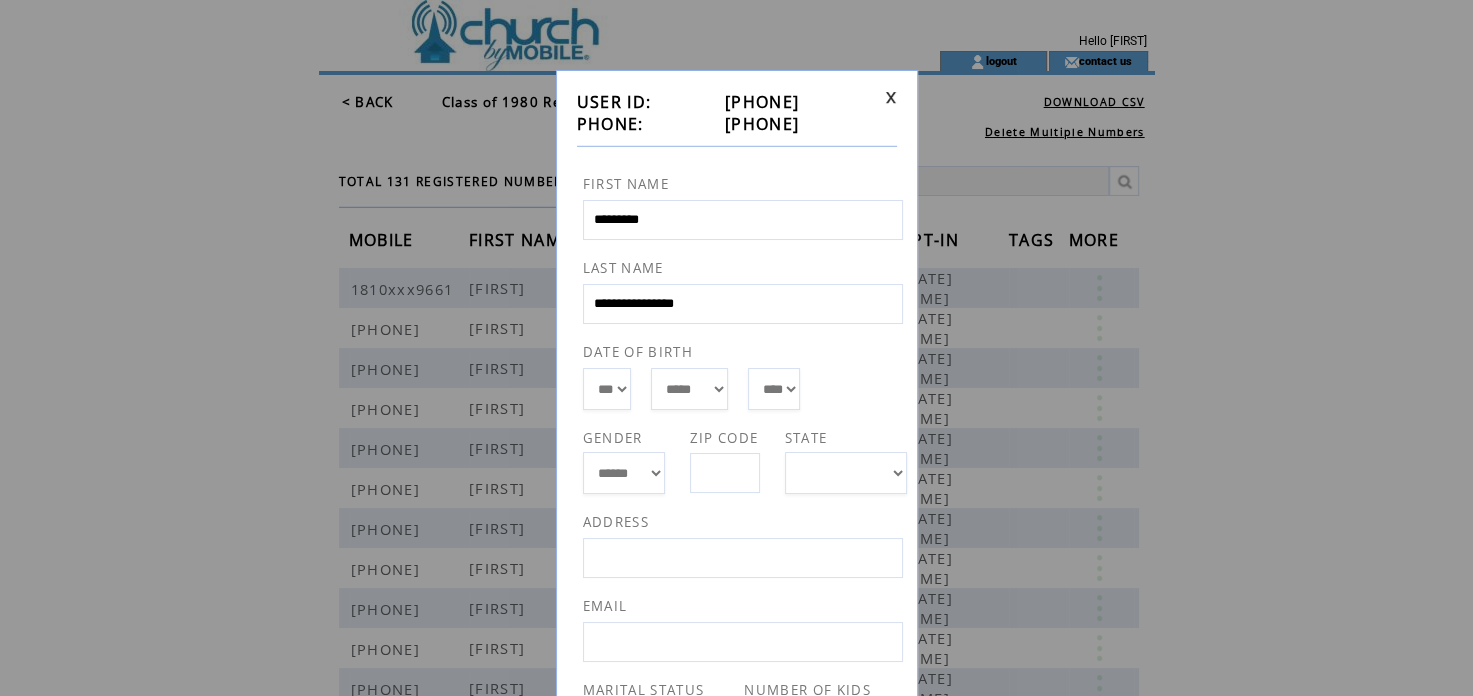 click at bounding box center [891, 97] 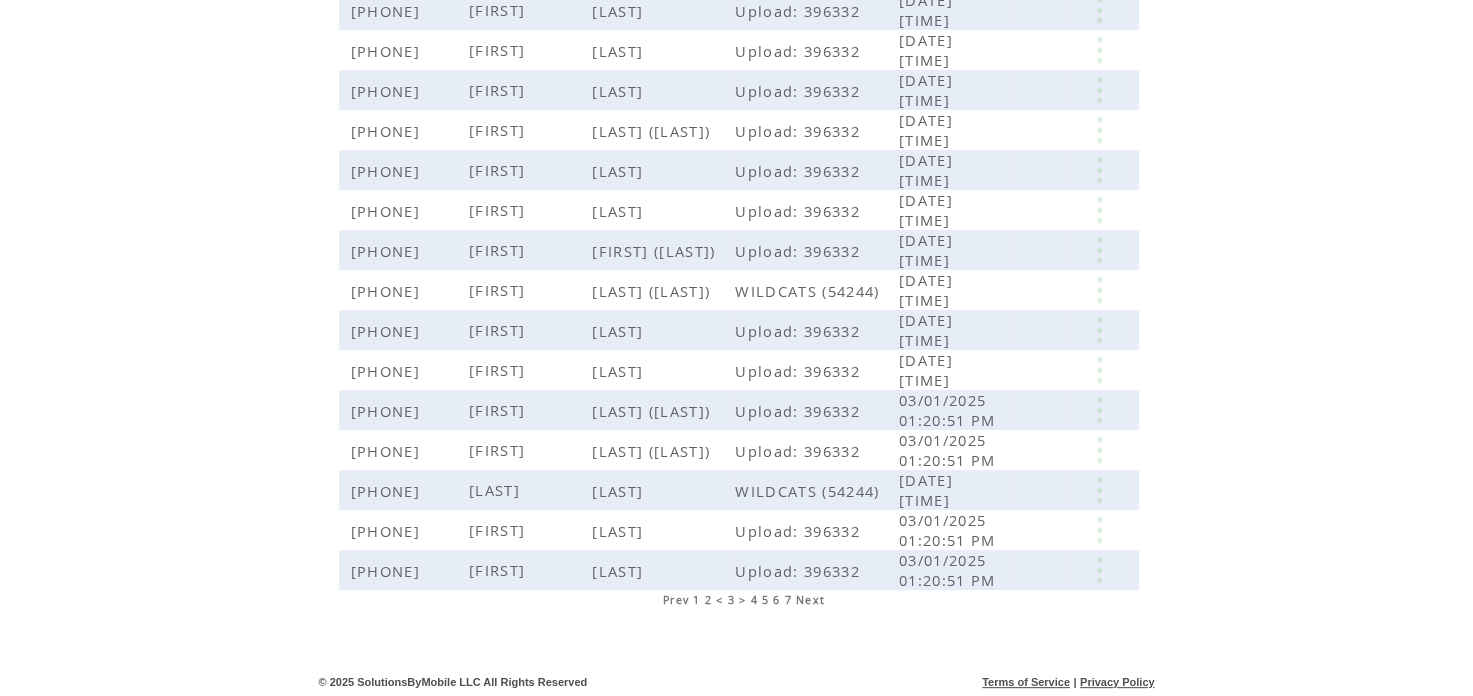 scroll, scrollTop: 440, scrollLeft: 0, axis: vertical 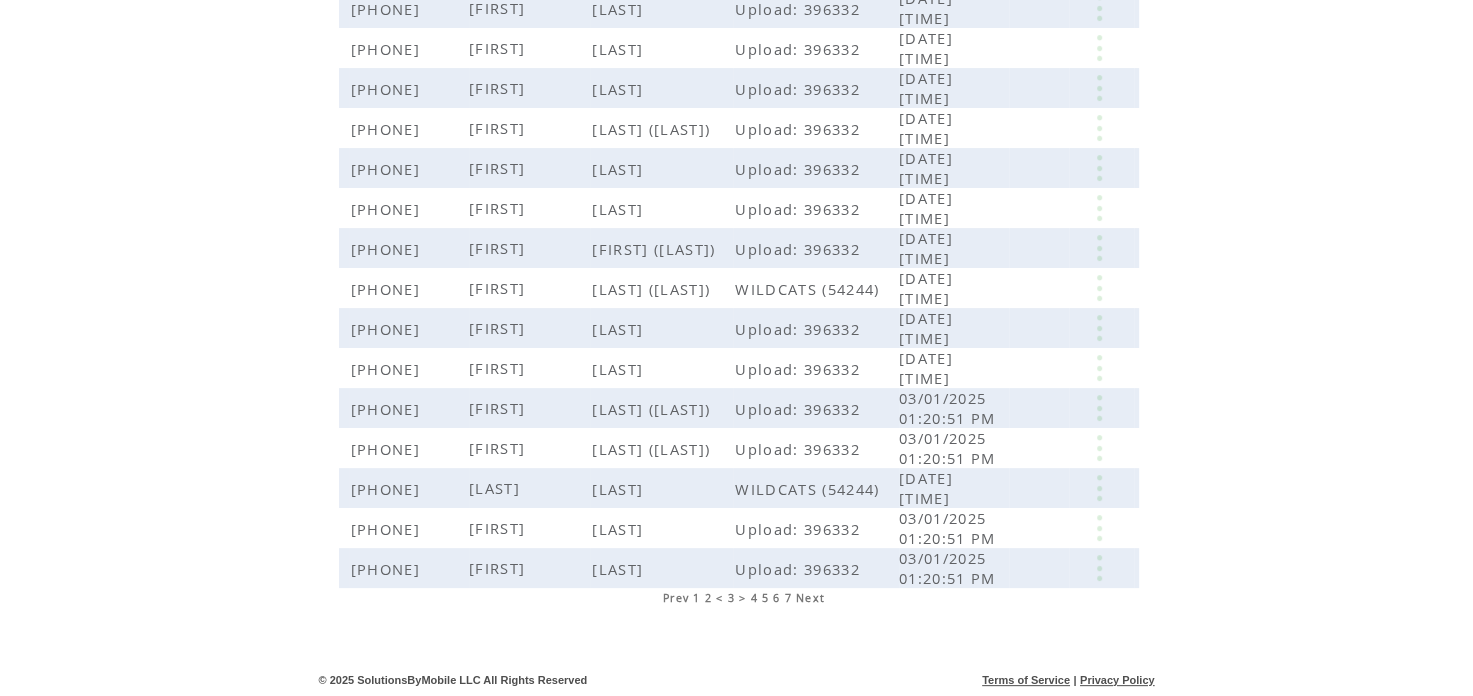 click on "6" at bounding box center [776, 598] 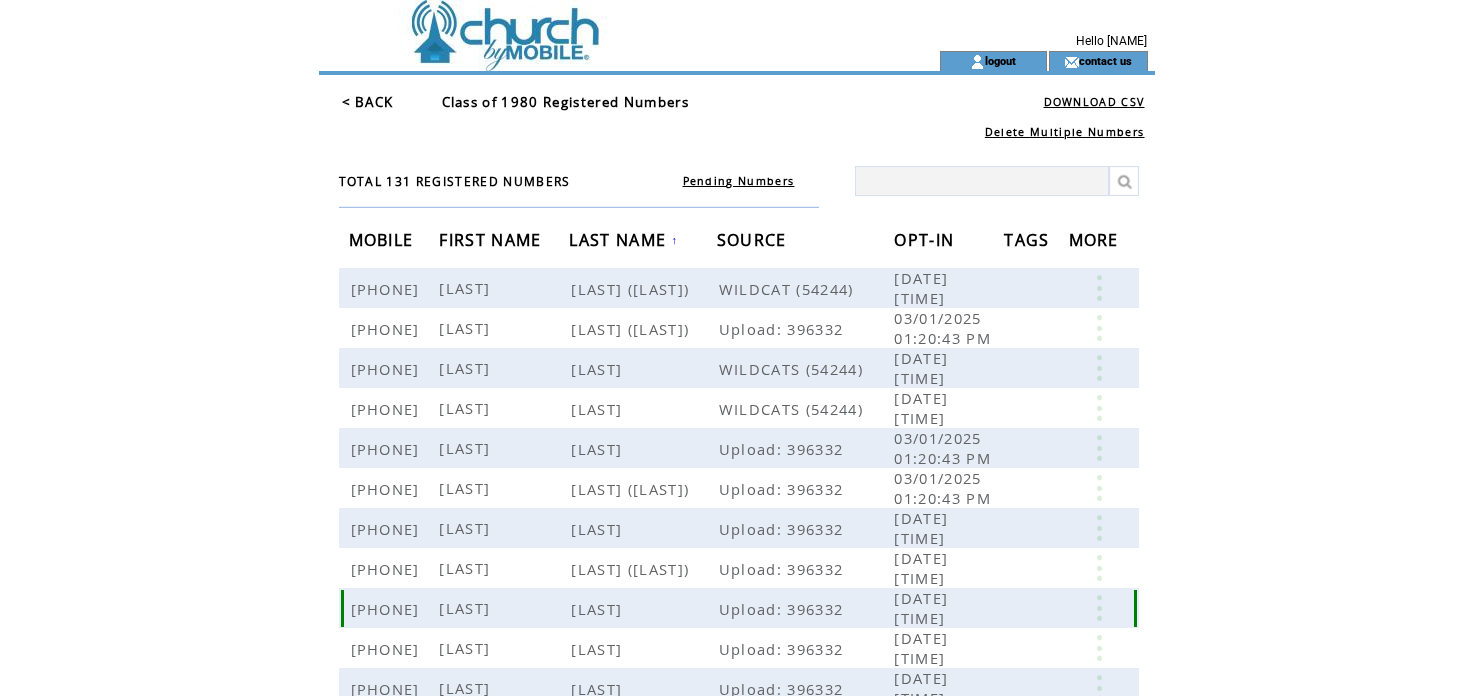 scroll, scrollTop: 0, scrollLeft: 0, axis: both 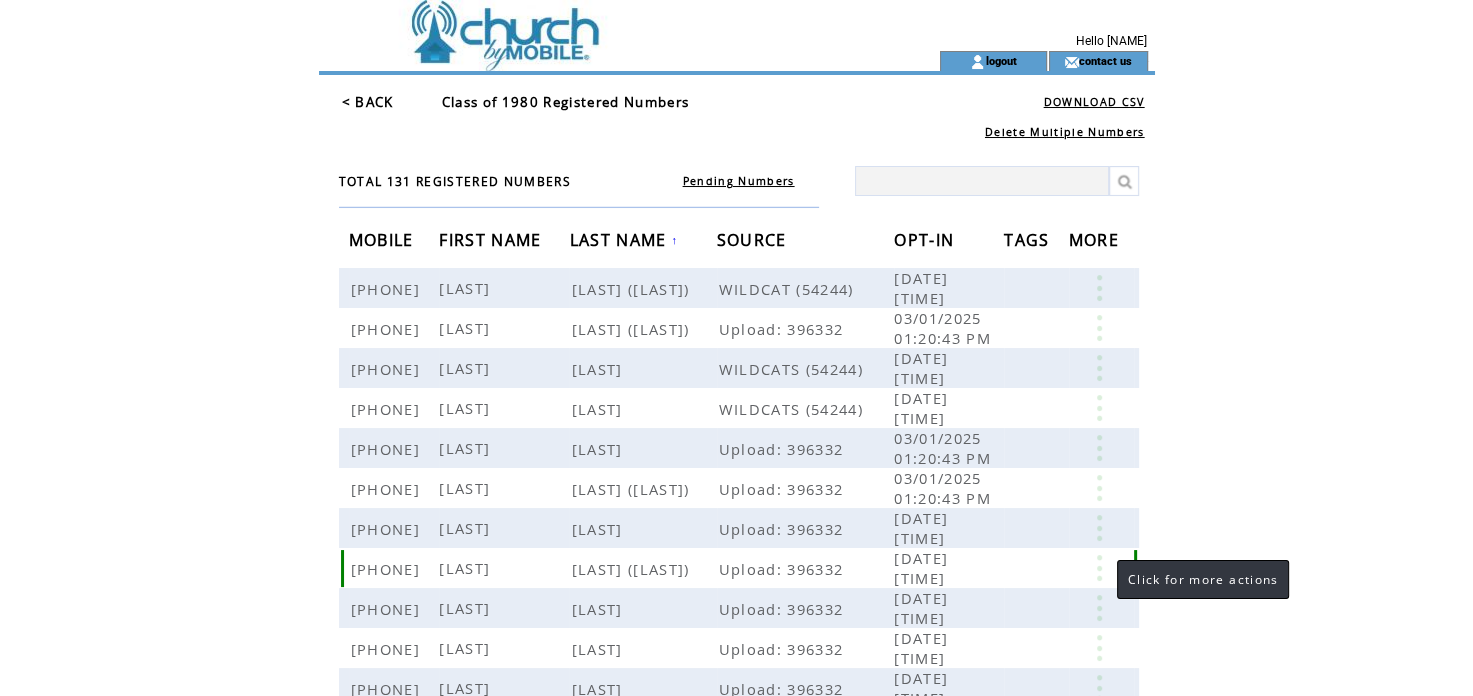 click at bounding box center (1099, 568) 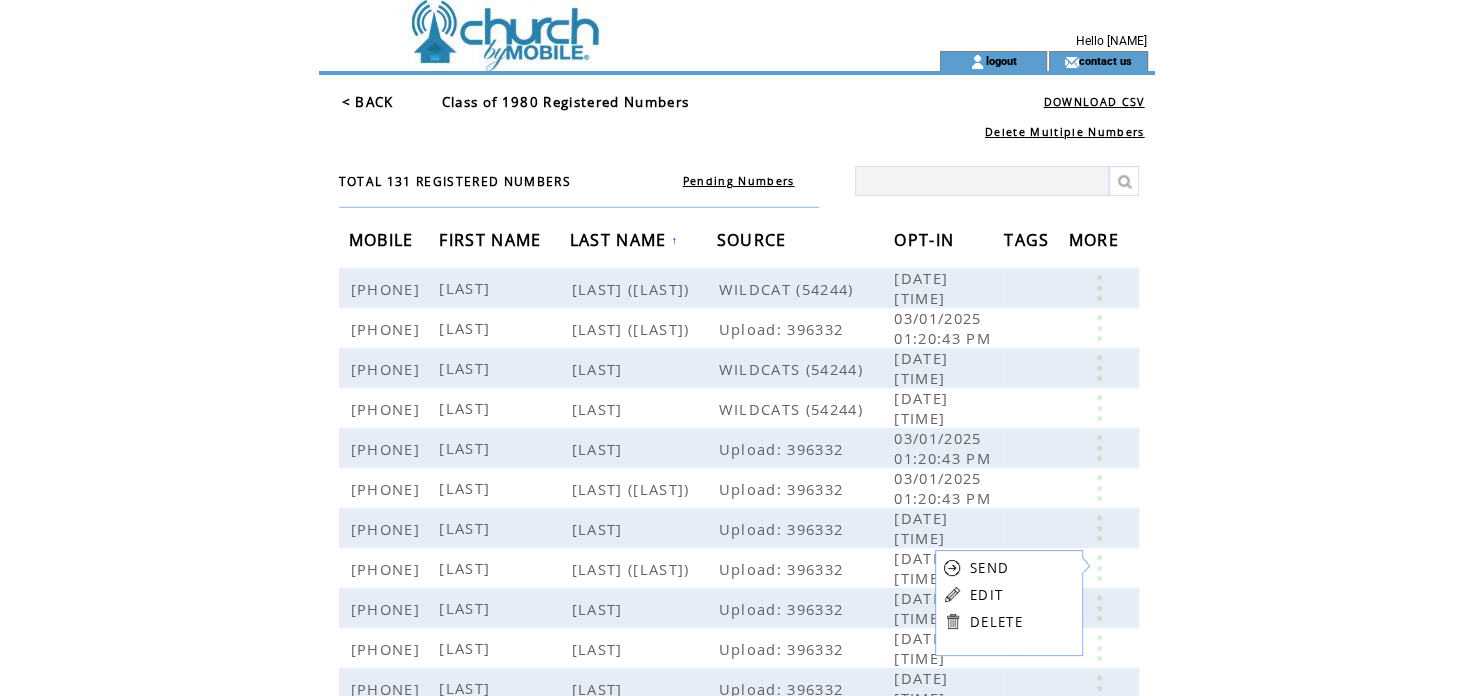 click on "EDIT" at bounding box center [986, 595] 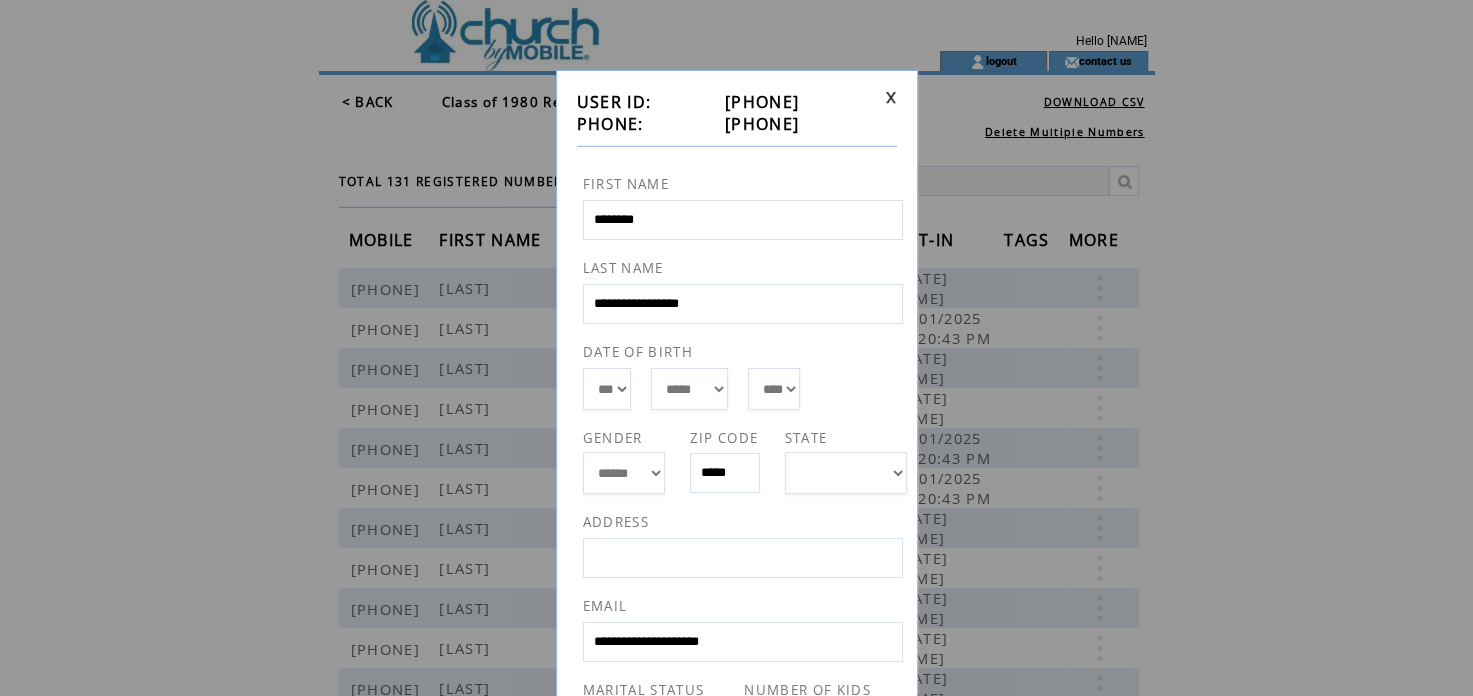 click at bounding box center (891, 97) 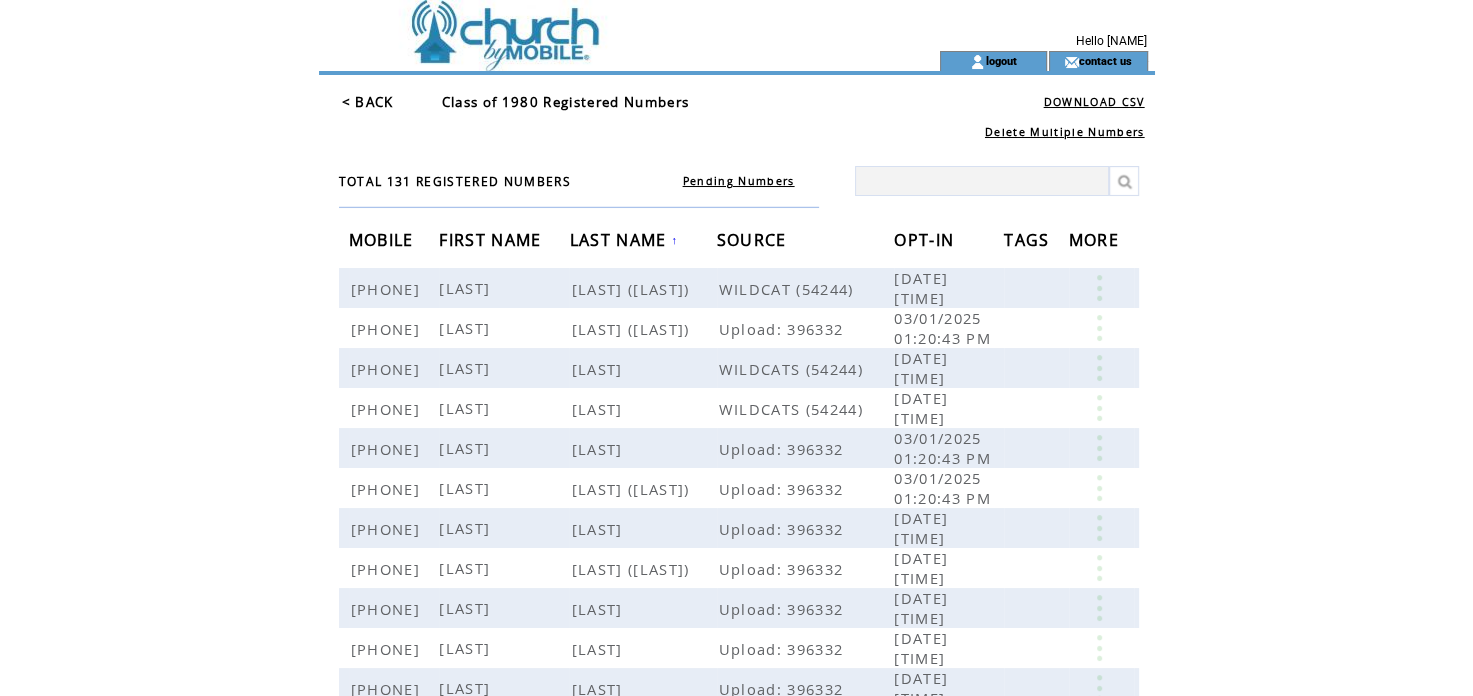click on "FIRST NAME" at bounding box center (492, 242) 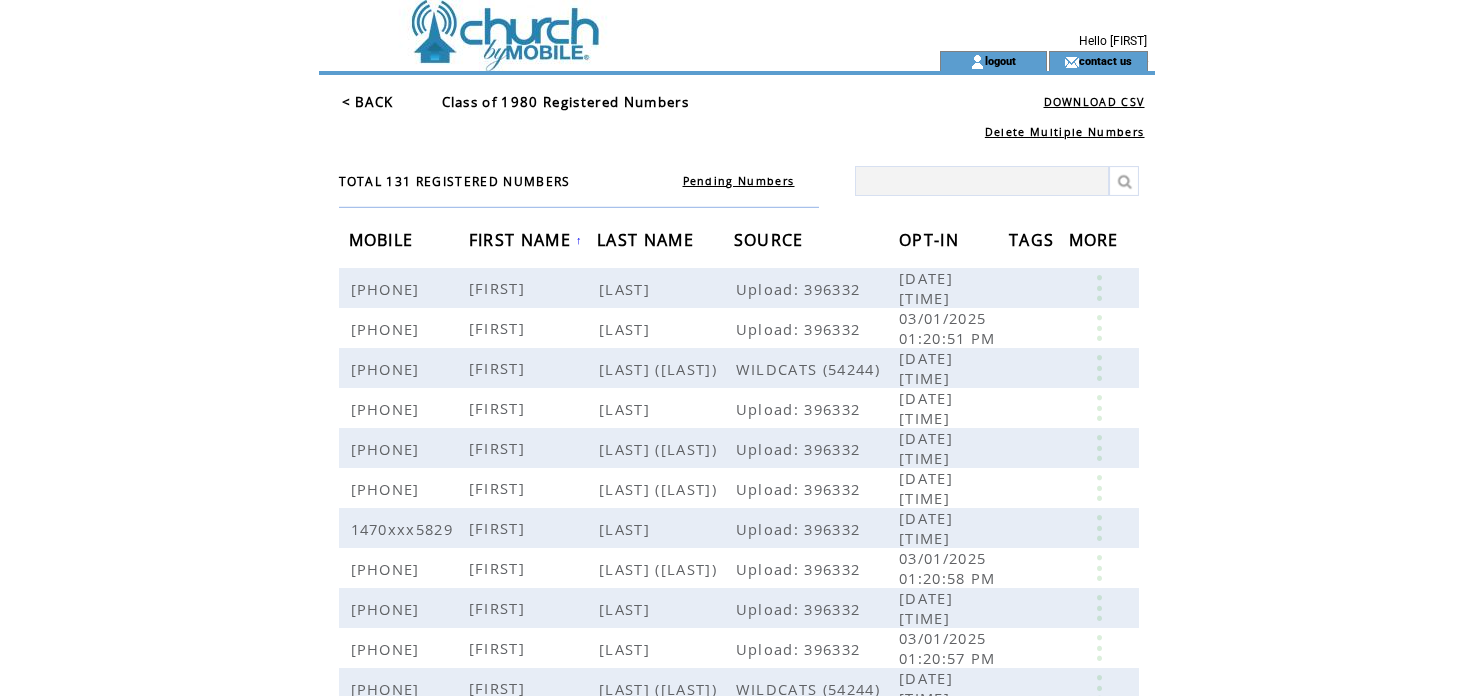 scroll, scrollTop: 0, scrollLeft: 0, axis: both 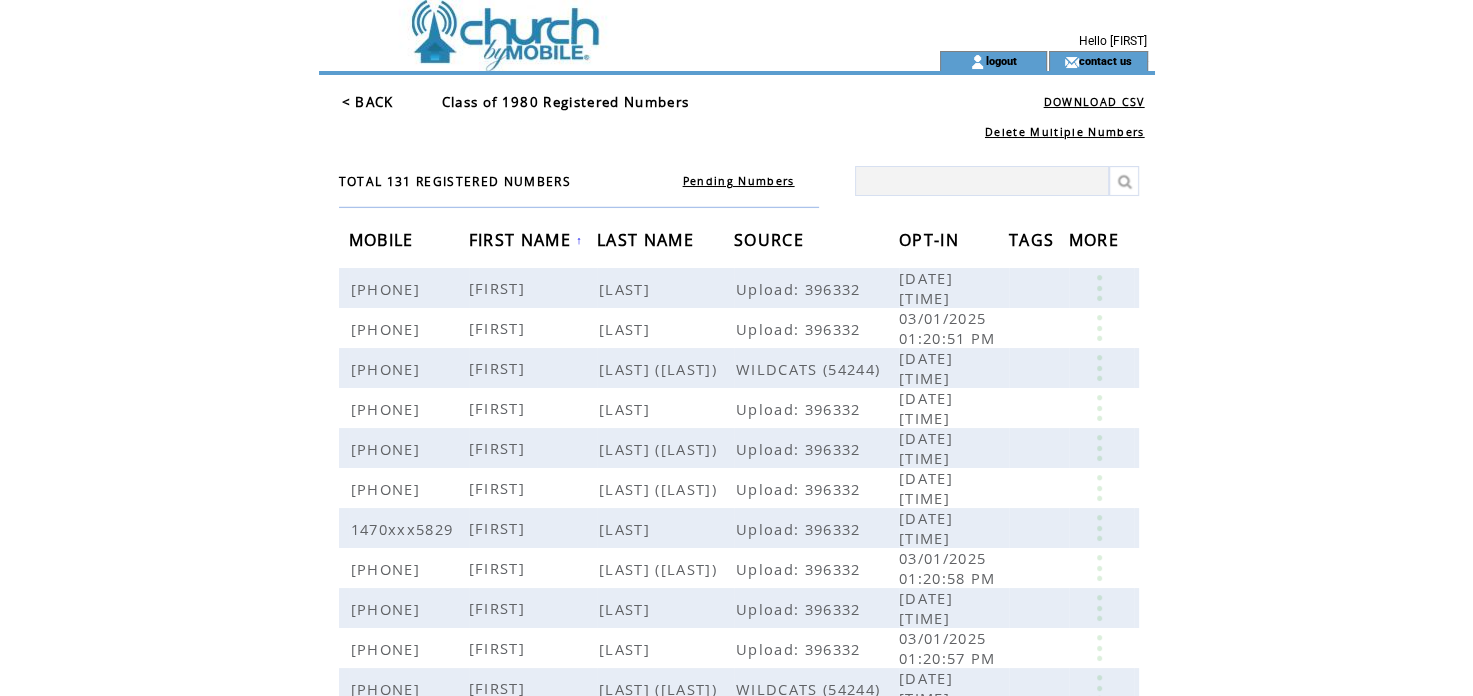 click on "FIRST NAME" at bounding box center (522, 242) 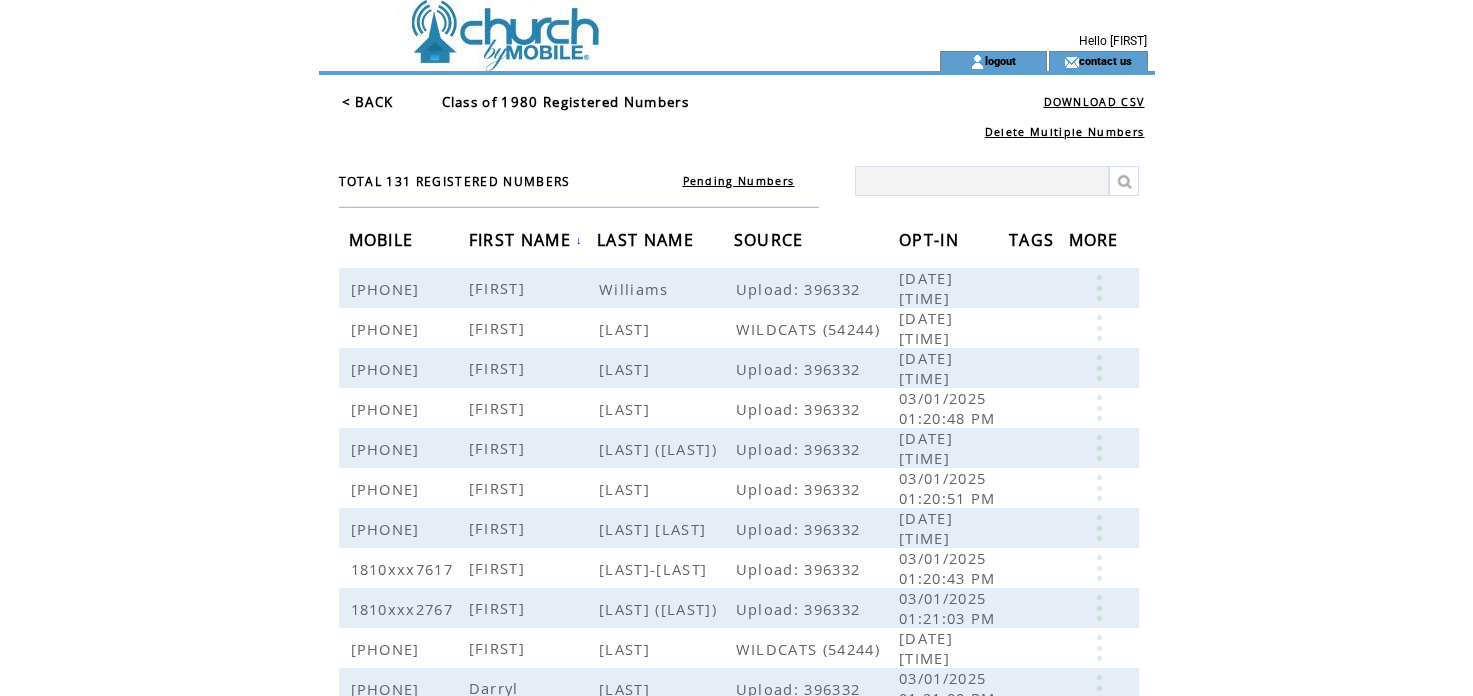 scroll, scrollTop: 0, scrollLeft: 0, axis: both 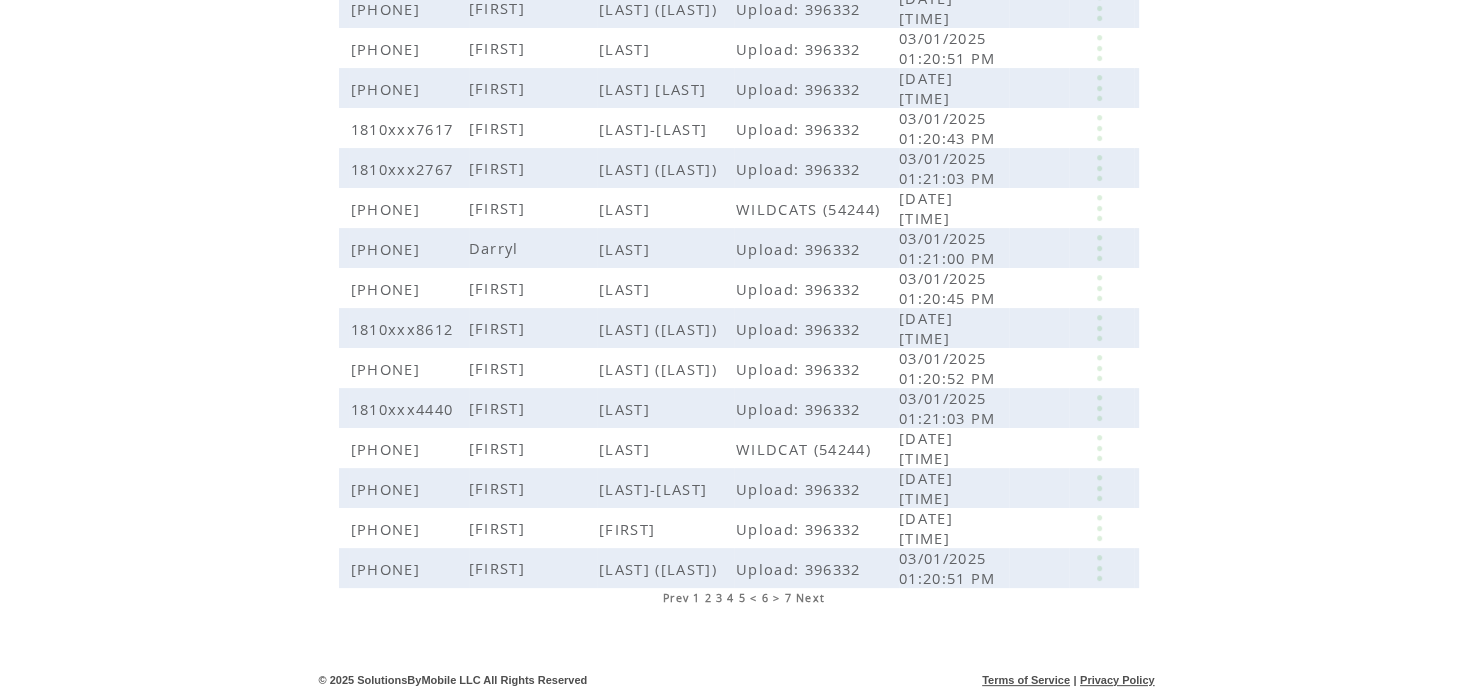 click on "5" at bounding box center [742, 598] 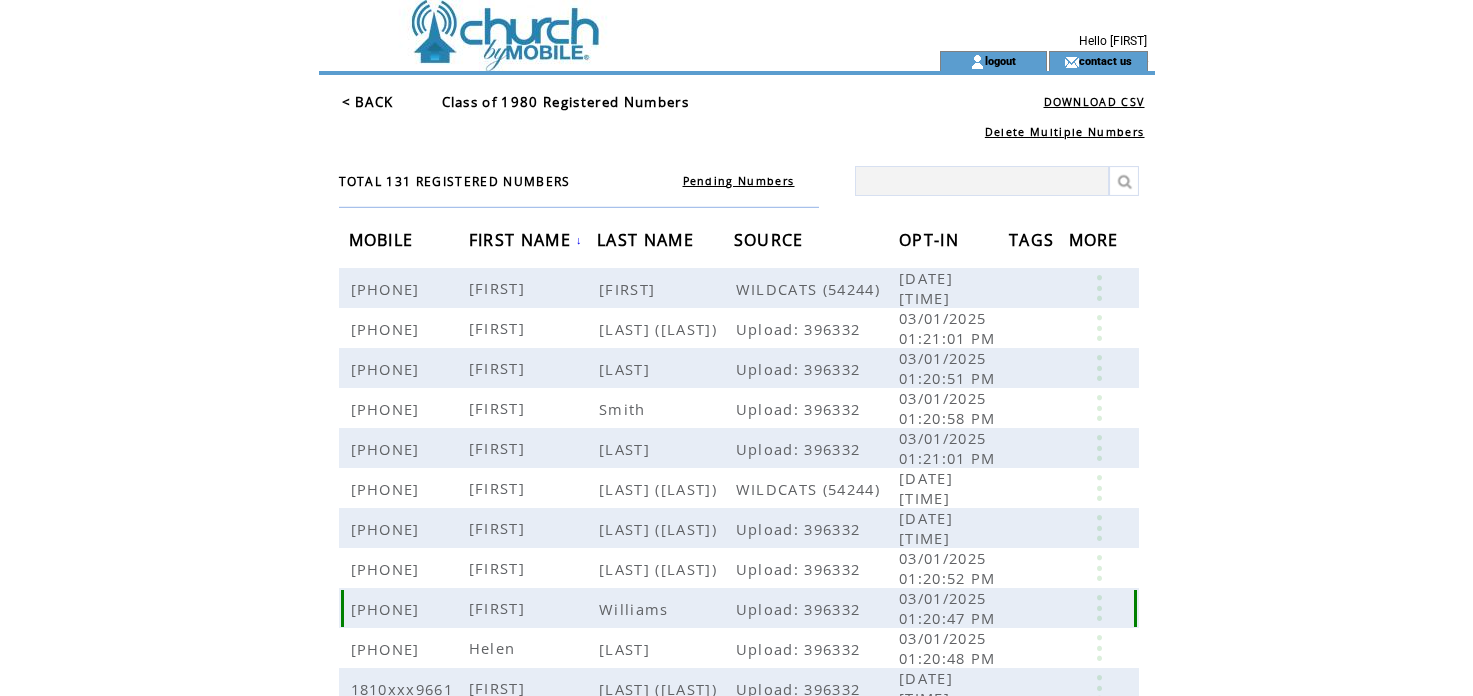 scroll, scrollTop: 0, scrollLeft: 0, axis: both 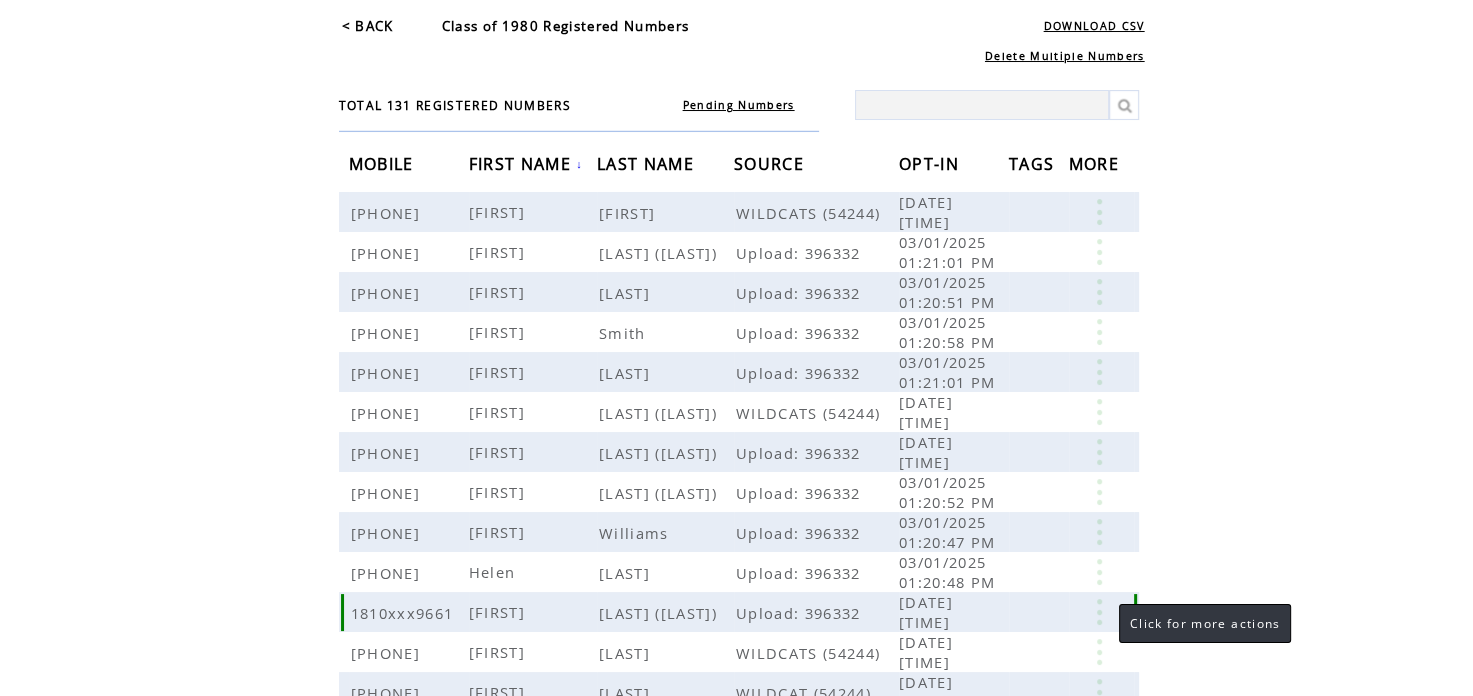 click at bounding box center (1099, 612) 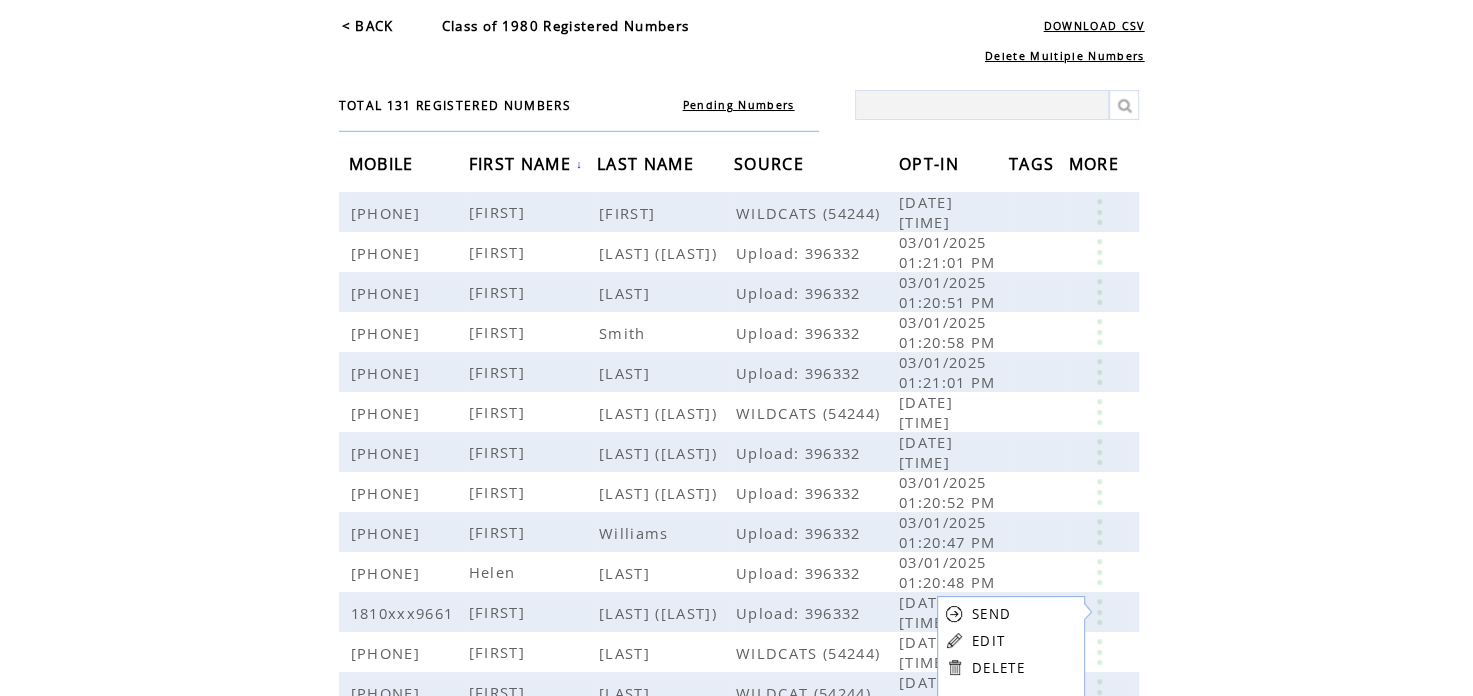 click on "EDIT" at bounding box center (988, 641) 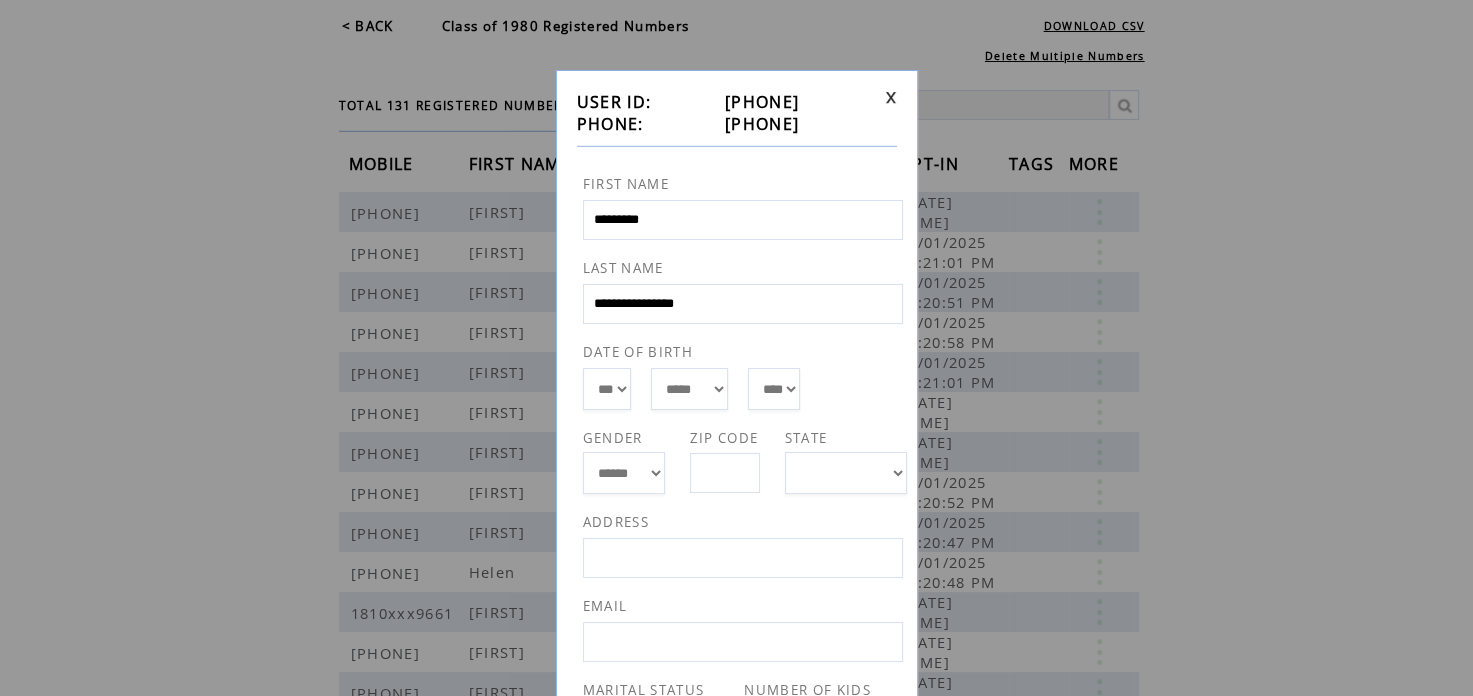 click at bounding box center (891, 97) 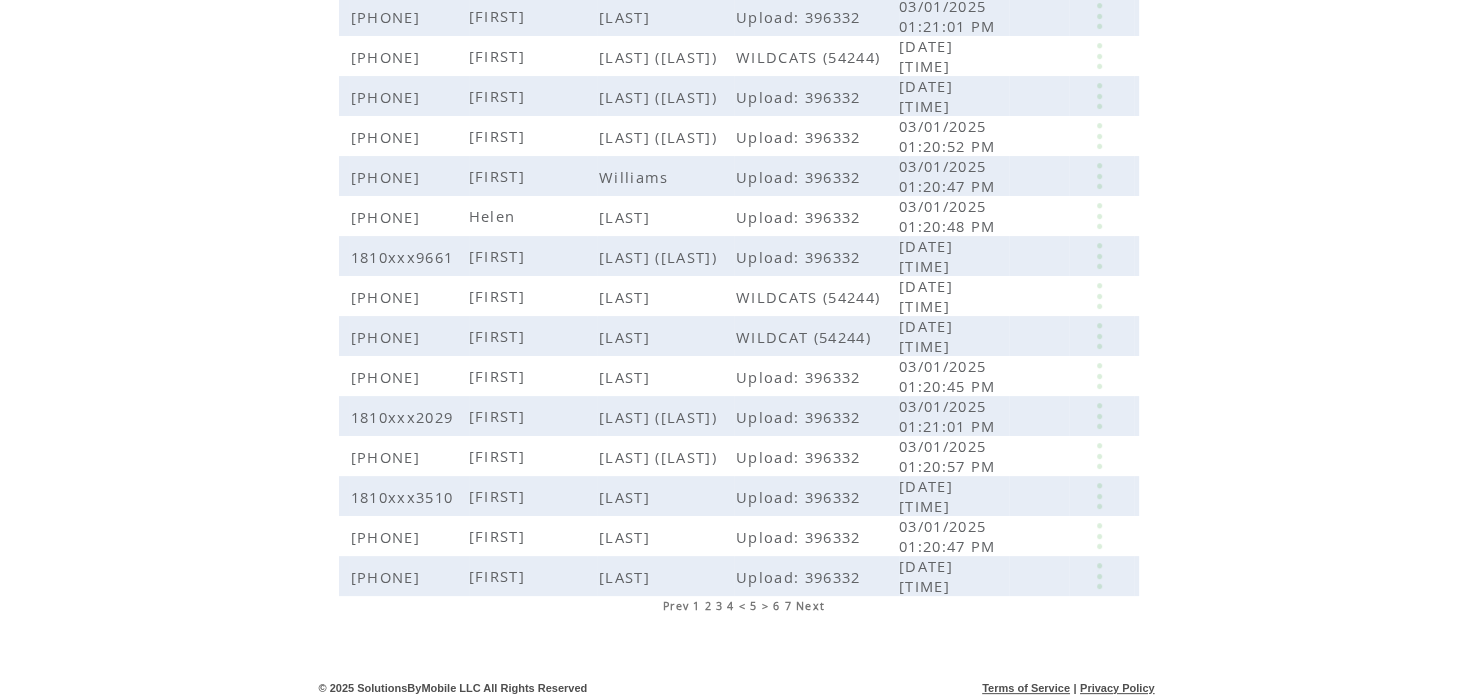 scroll, scrollTop: 440, scrollLeft: 0, axis: vertical 